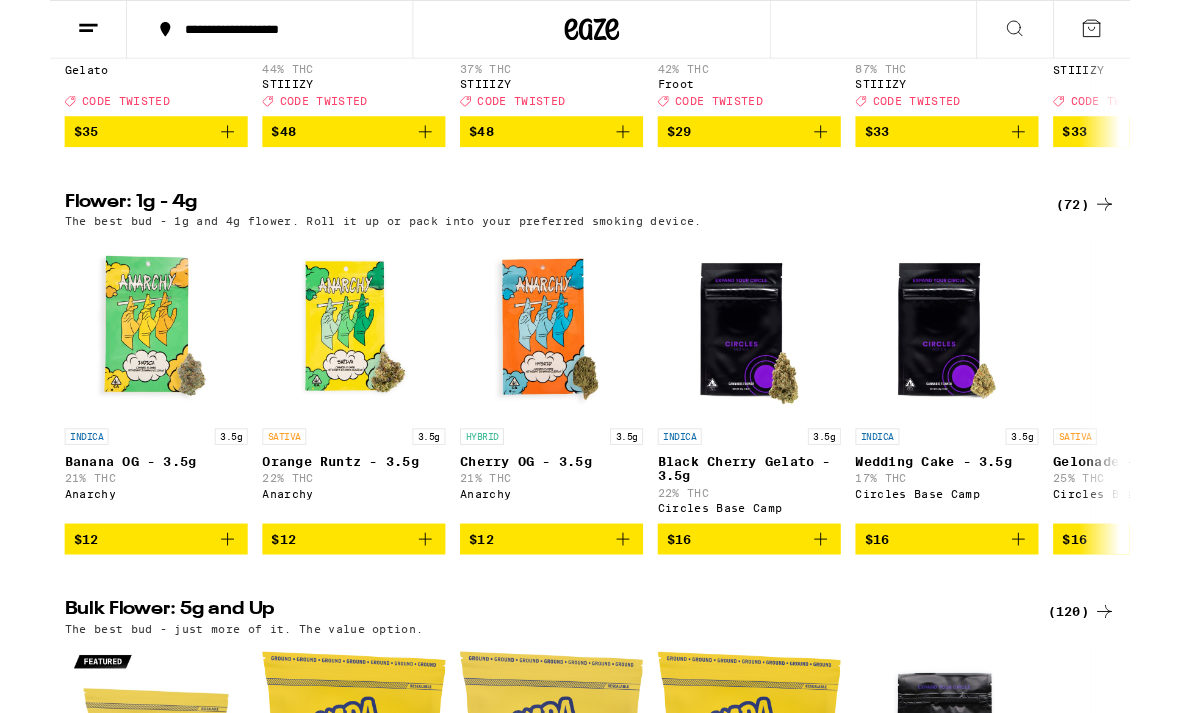 scroll, scrollTop: 608, scrollLeft: 0, axis: vertical 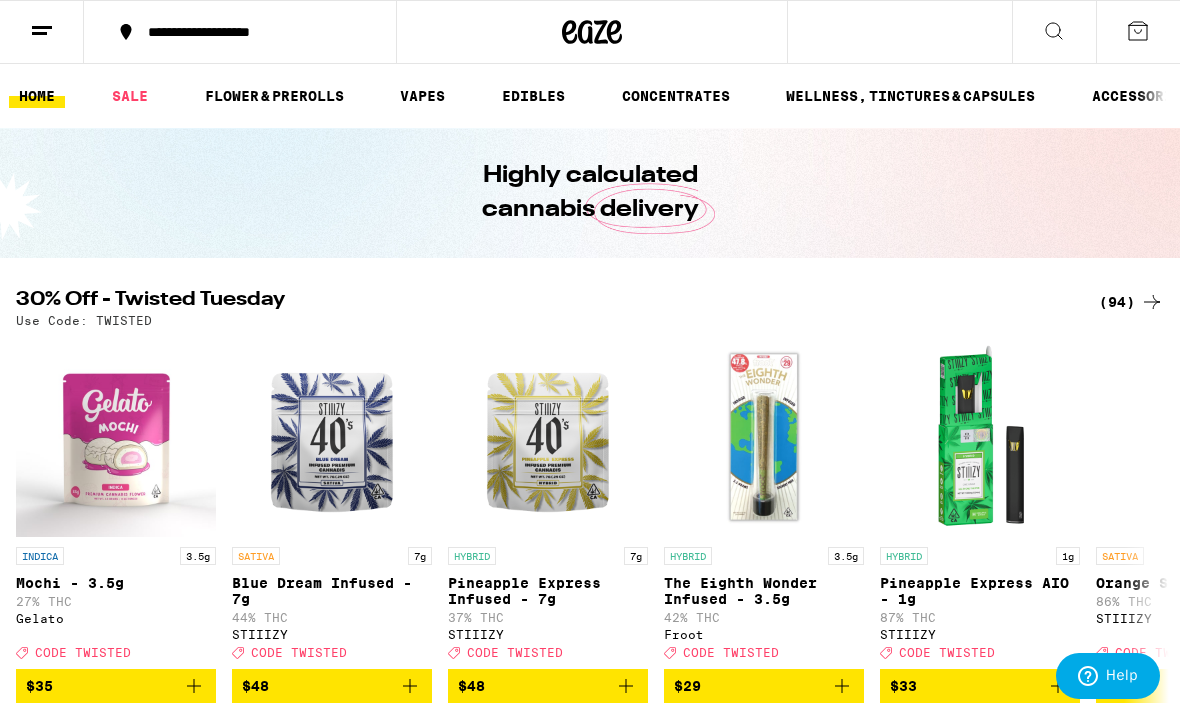 click on "EDIBLES" at bounding box center [533, 96] 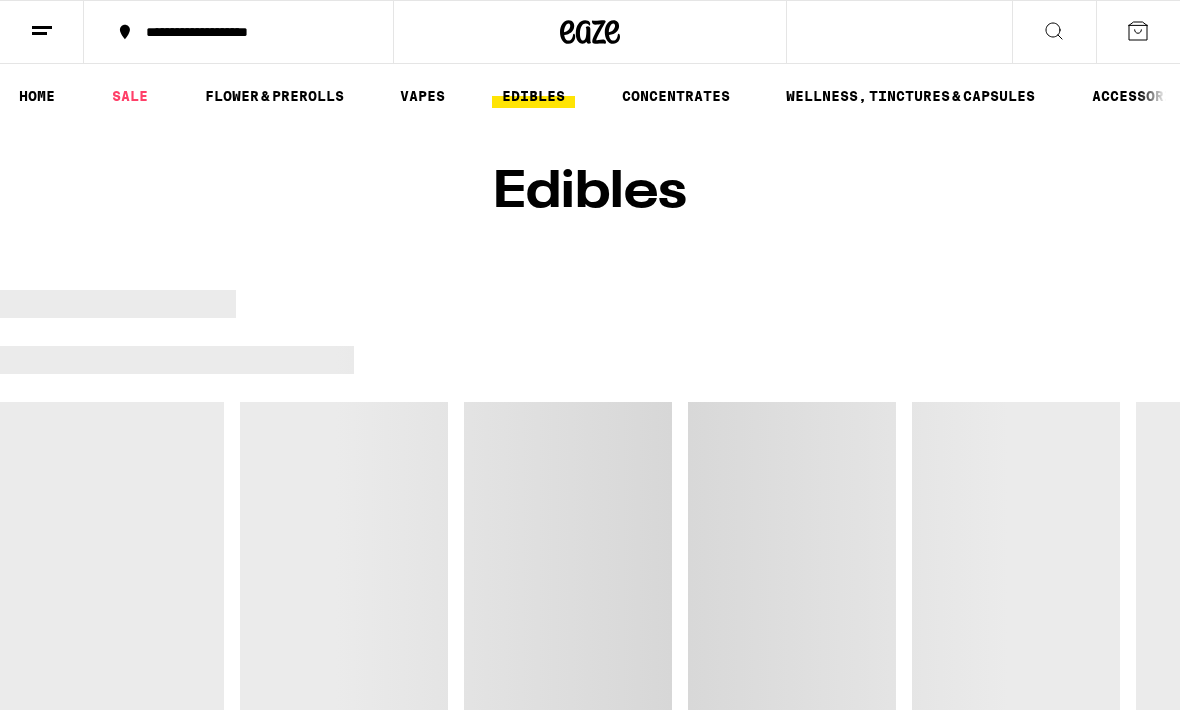 click on "EDIBLES" at bounding box center [533, 96] 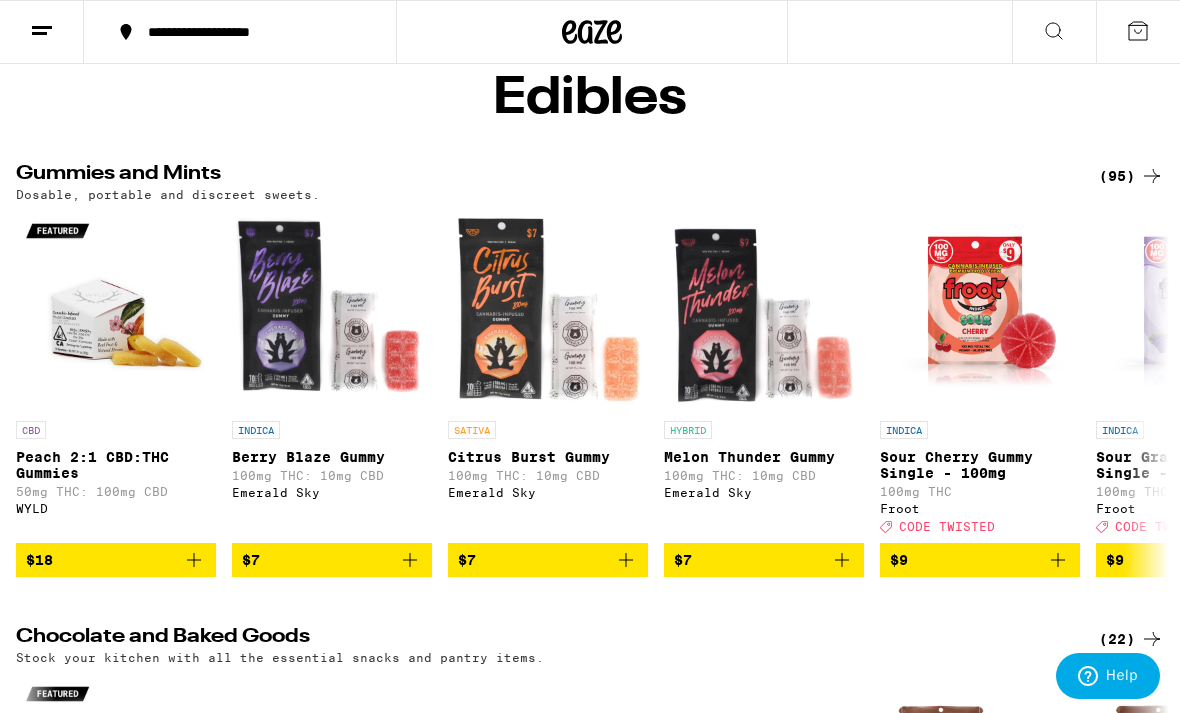 scroll, scrollTop: 93, scrollLeft: 0, axis: vertical 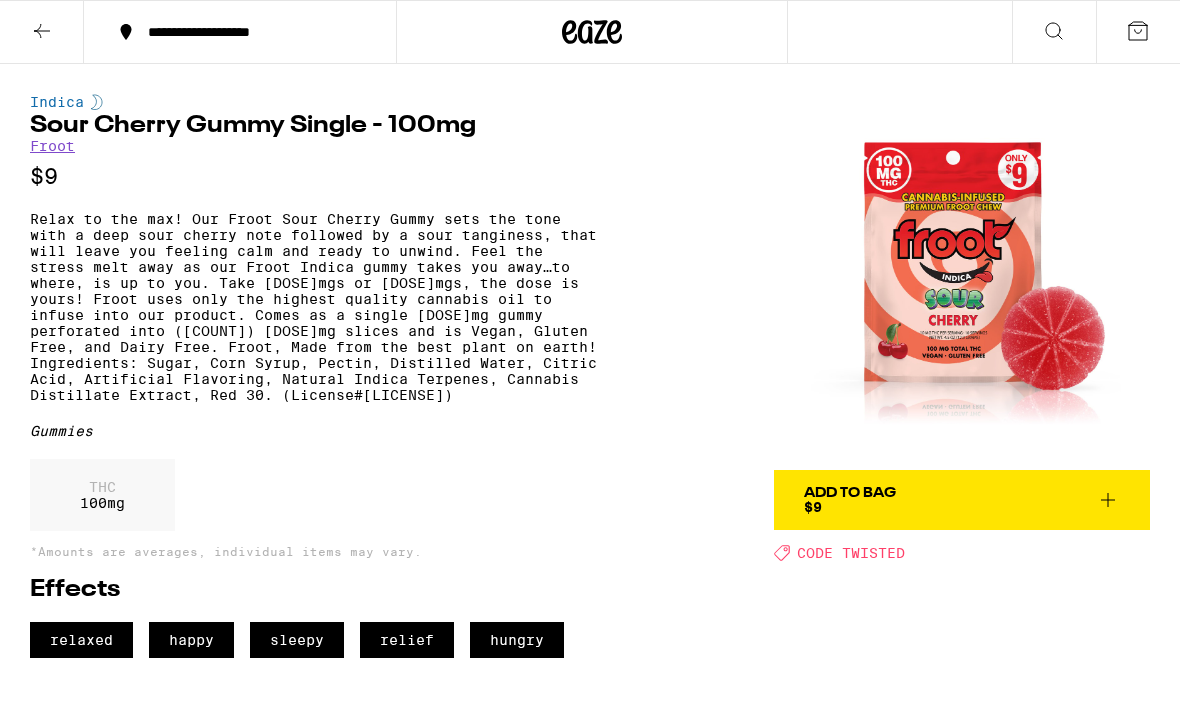 click on "CODE TWISTED" at bounding box center [851, 553] 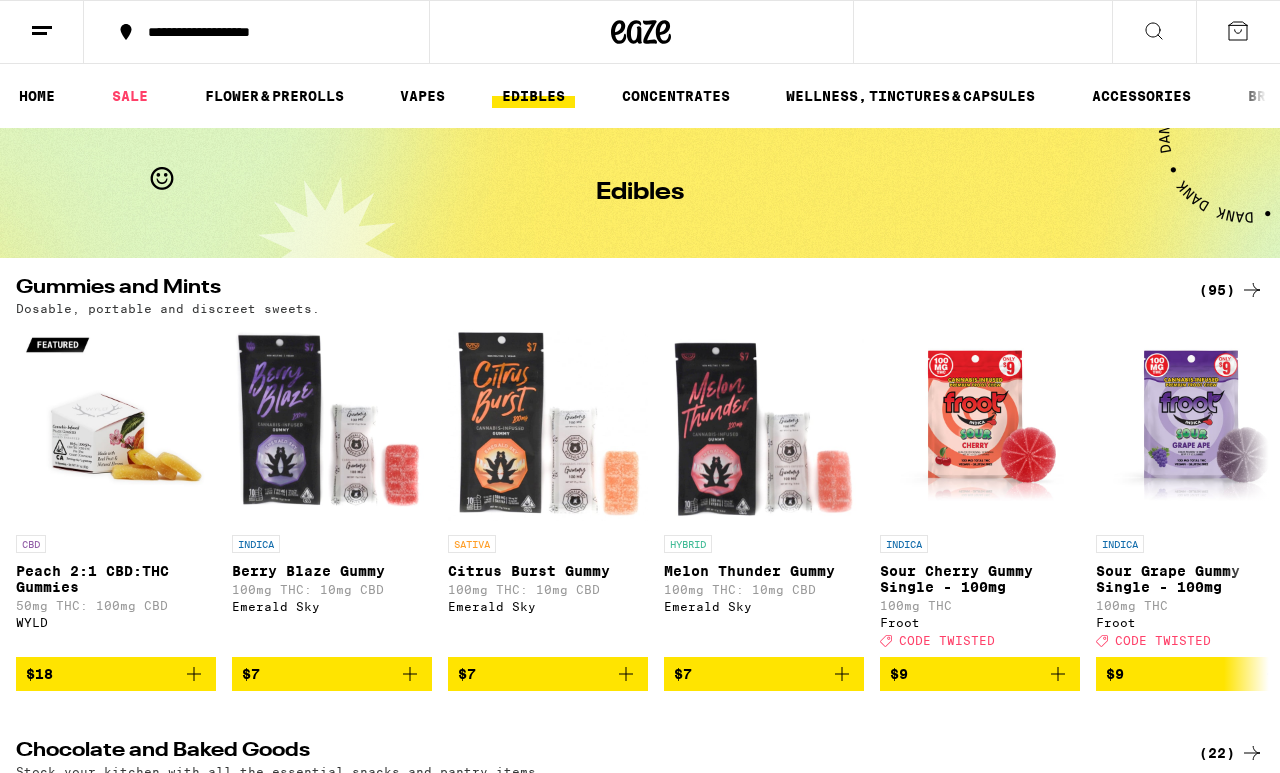 scroll, scrollTop: 493, scrollLeft: 0, axis: vertical 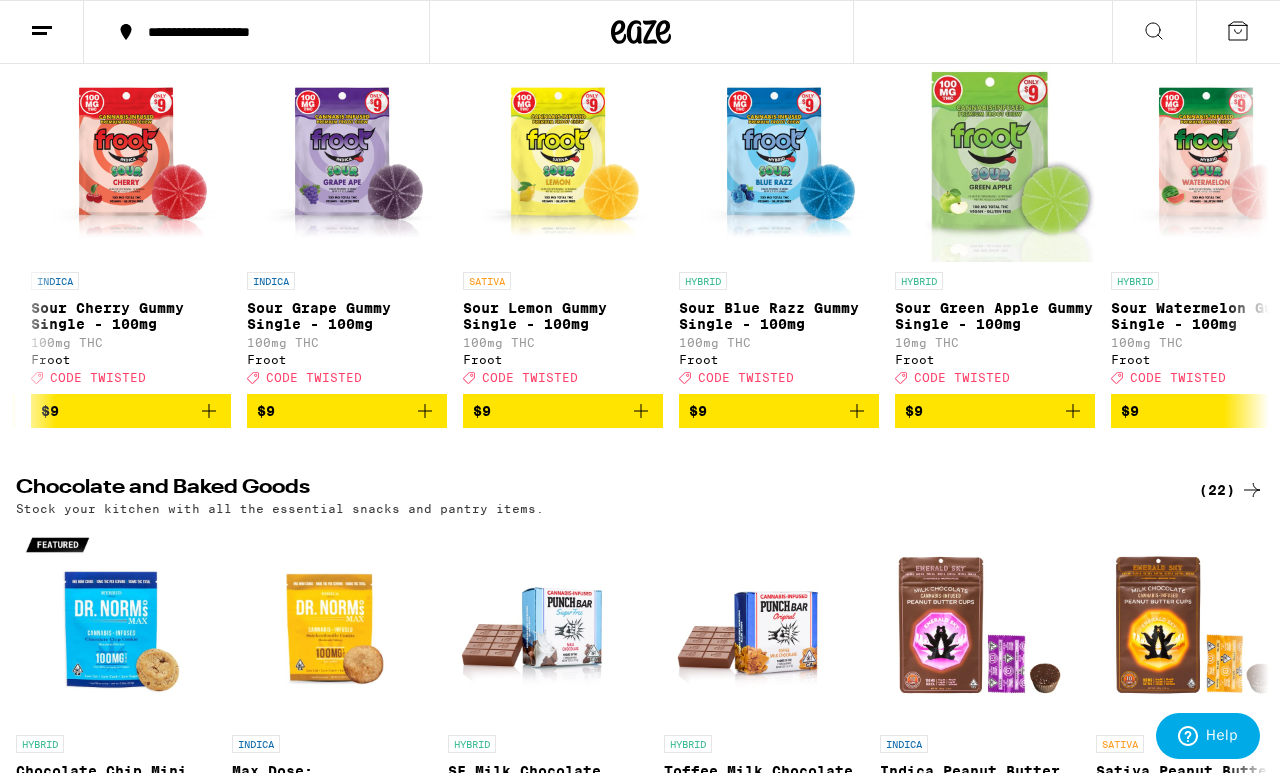click 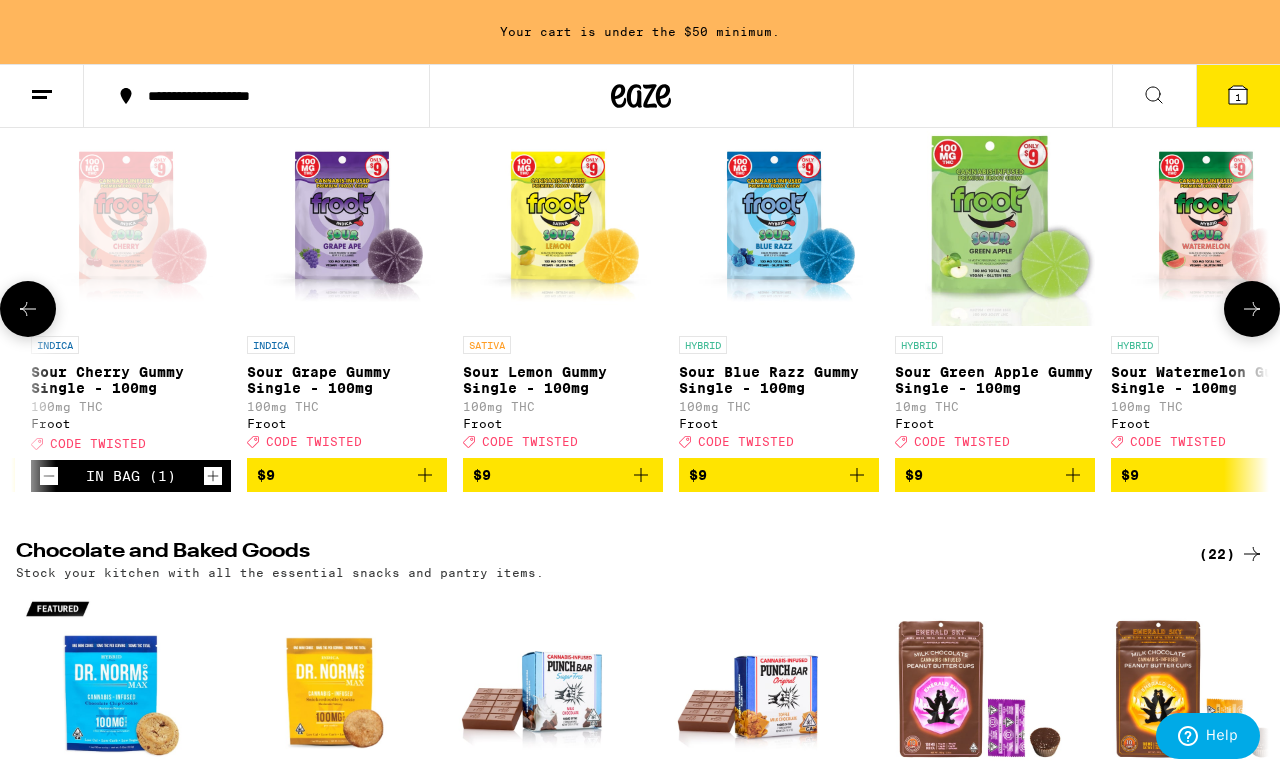 click 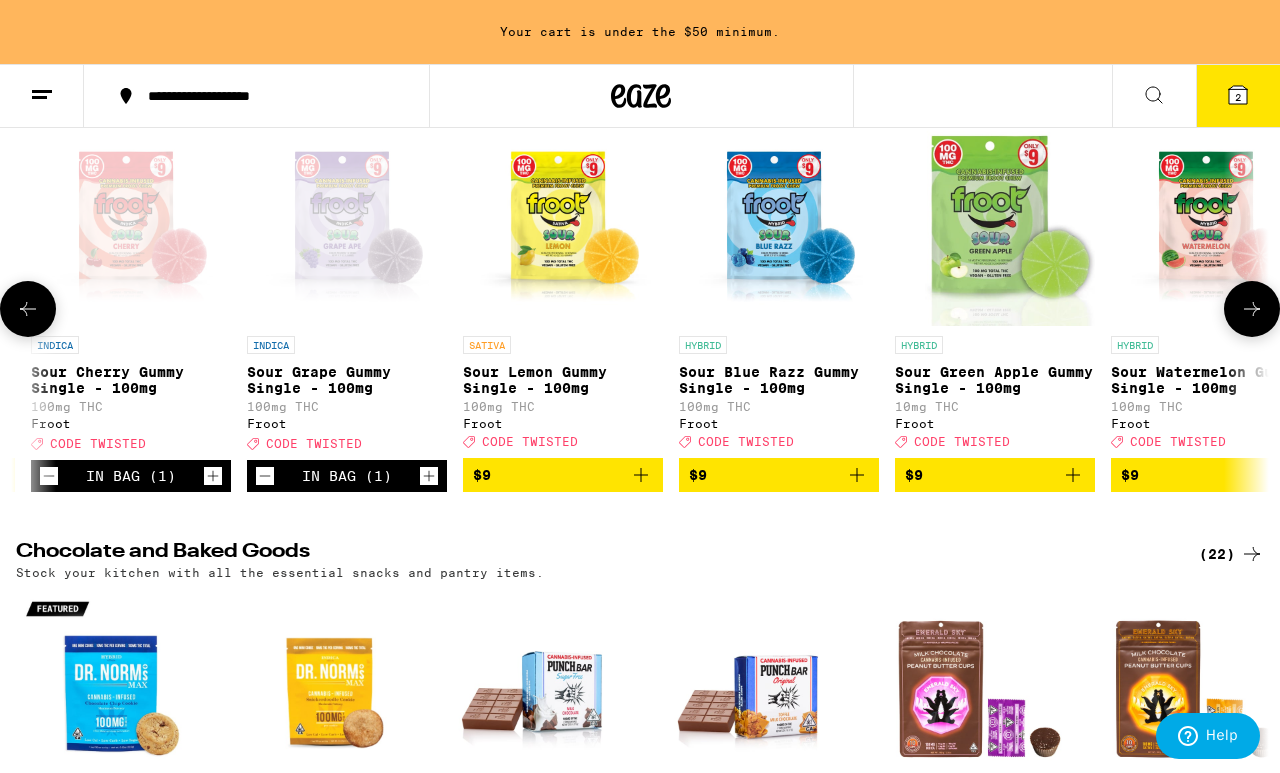 click 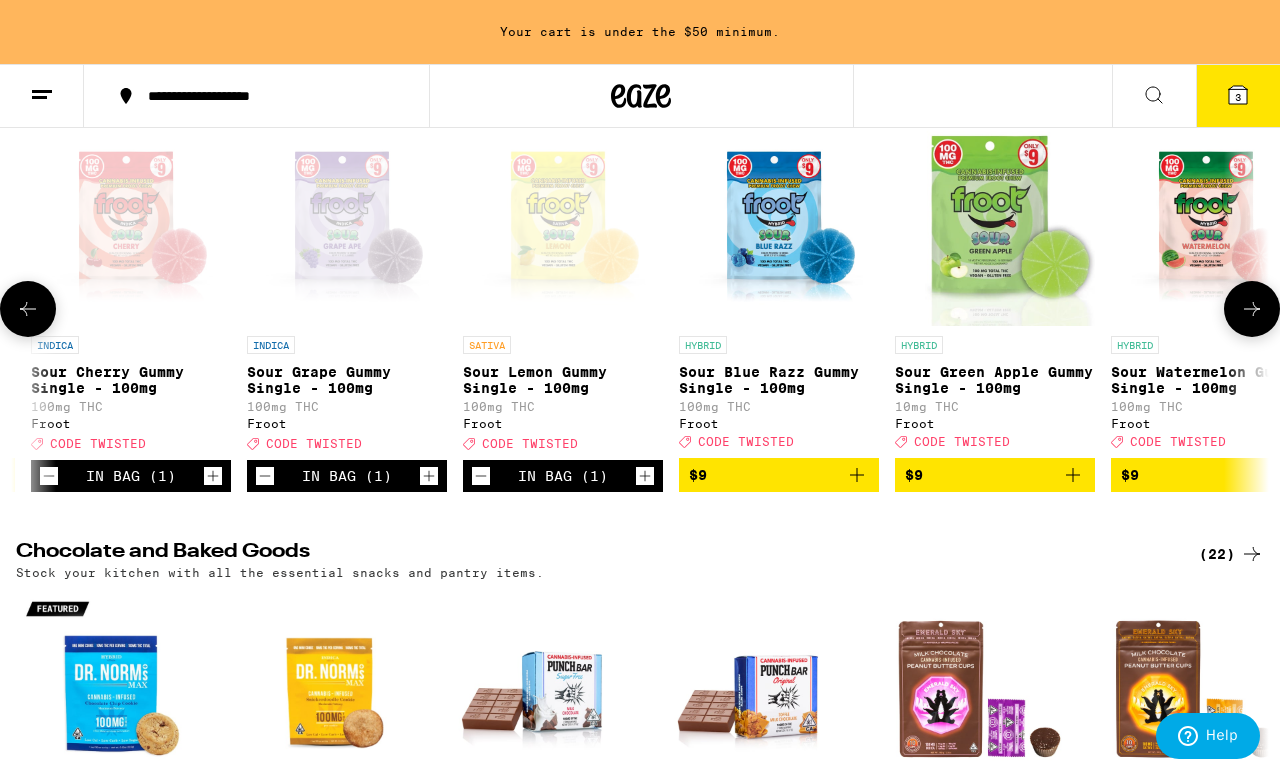 click 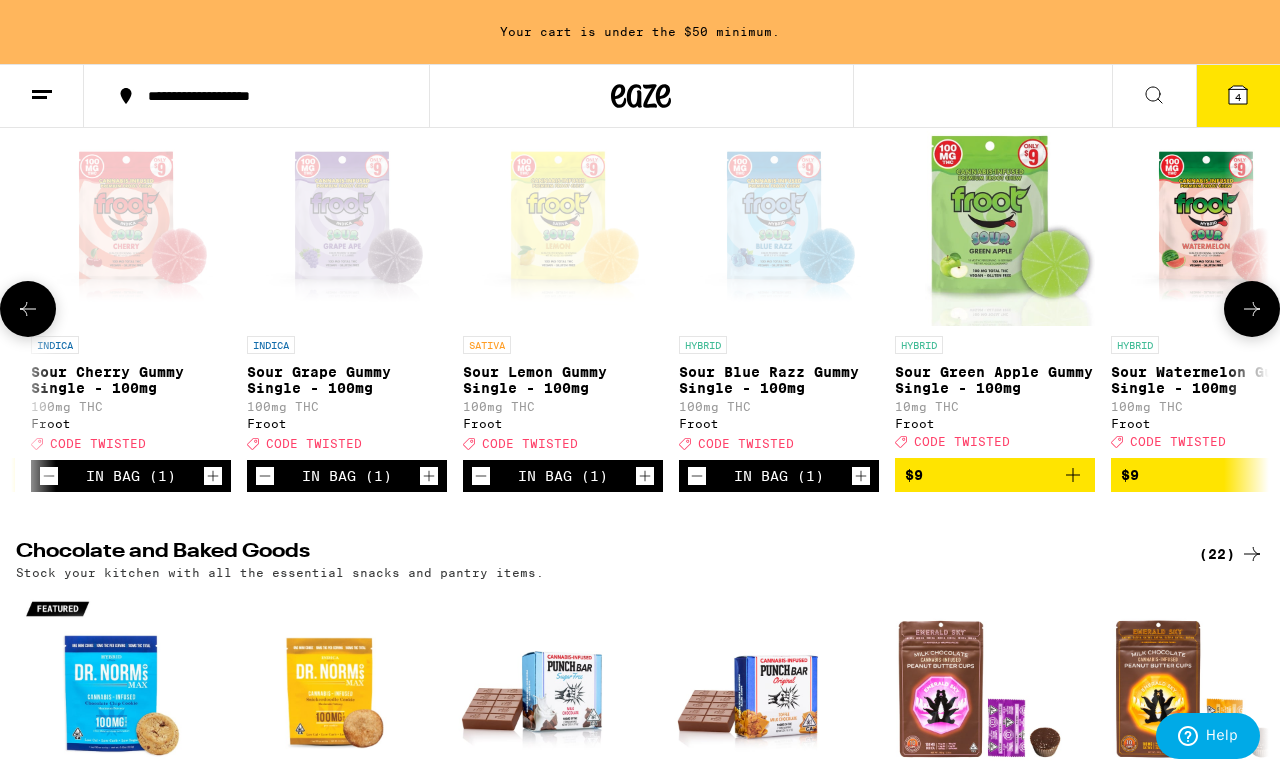 click 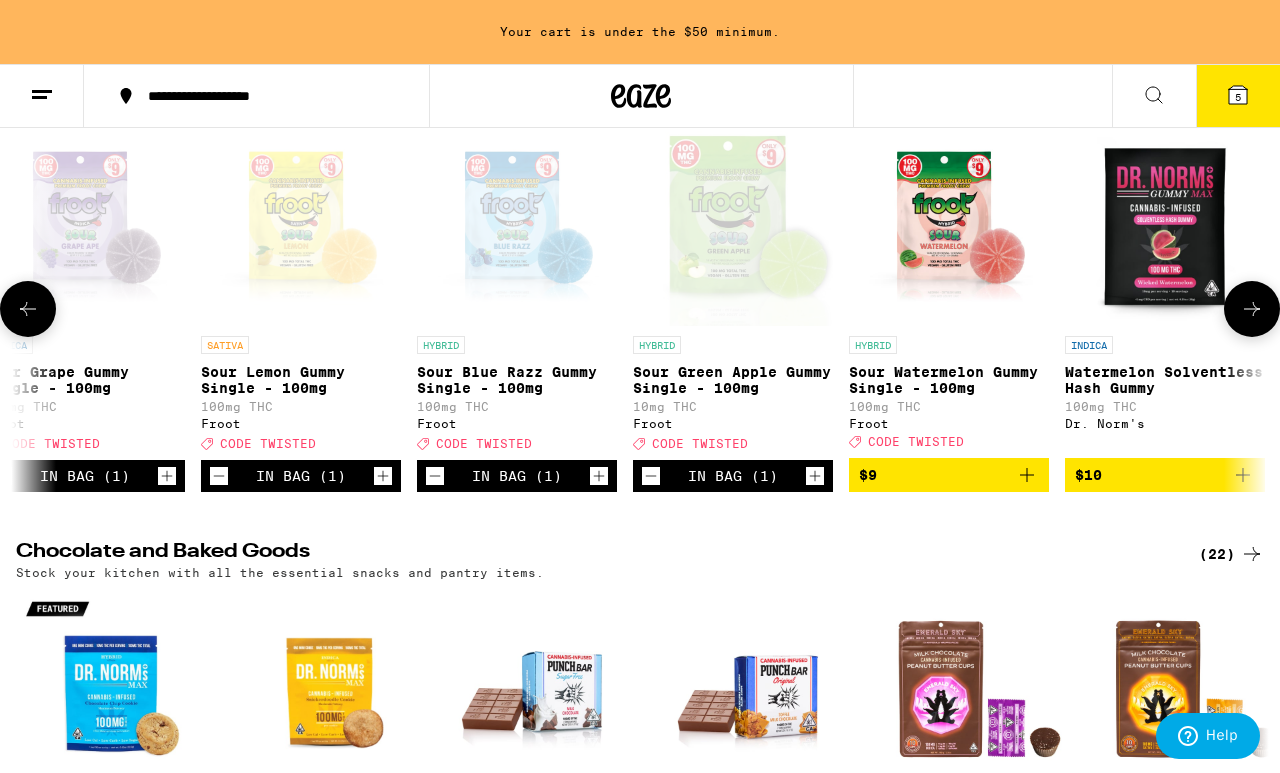 scroll, scrollTop: 0, scrollLeft: 1110, axis: horizontal 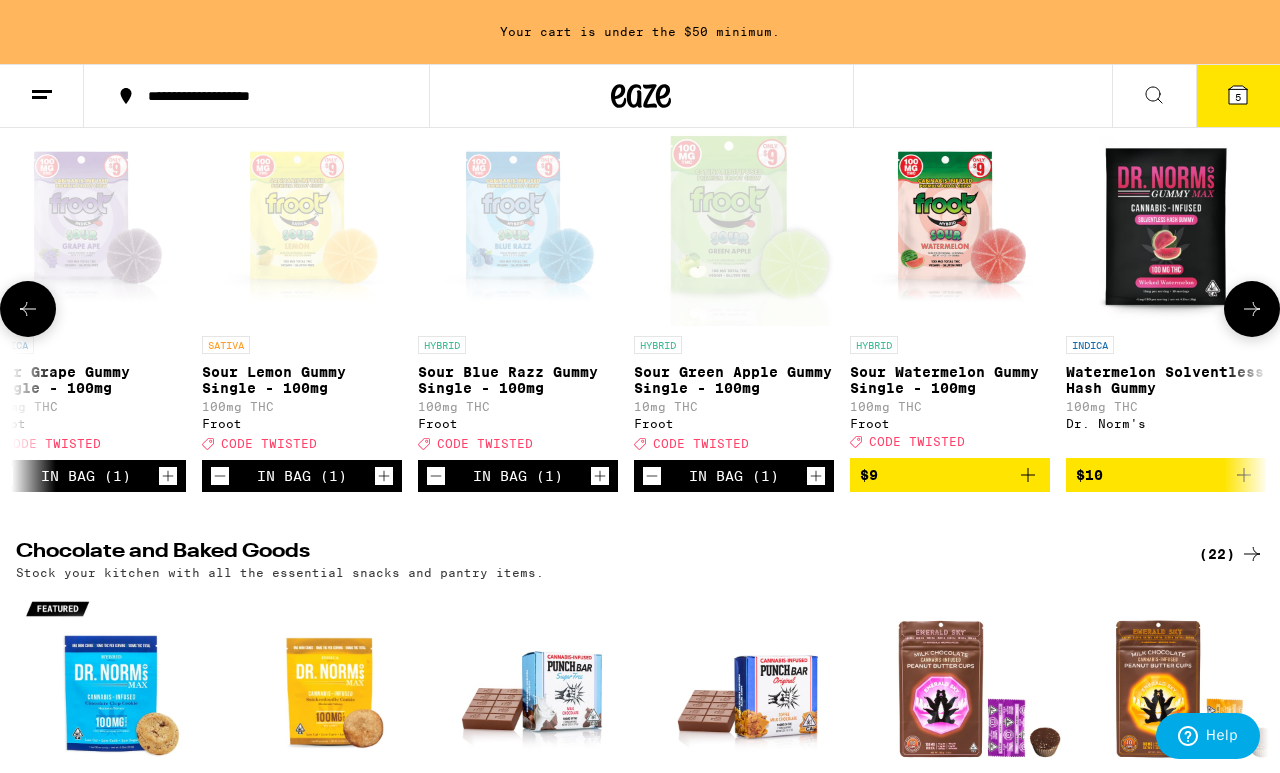 click 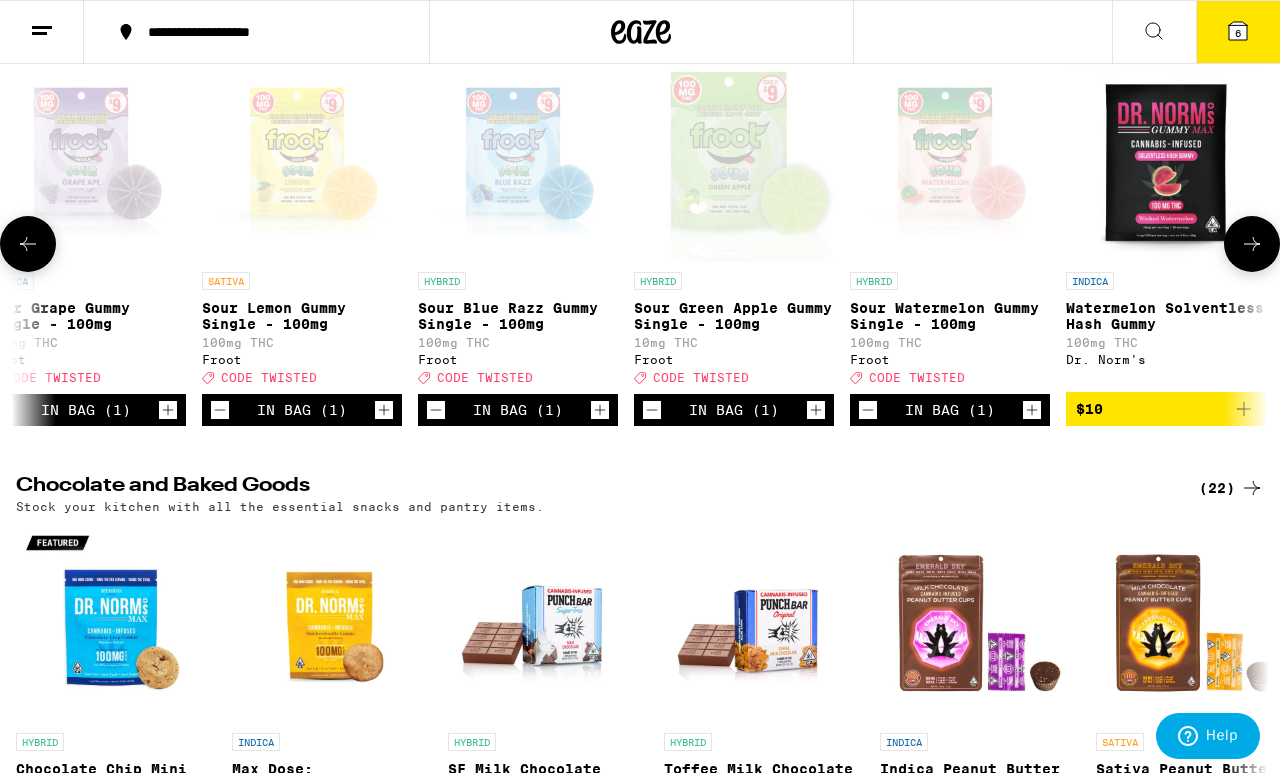 click 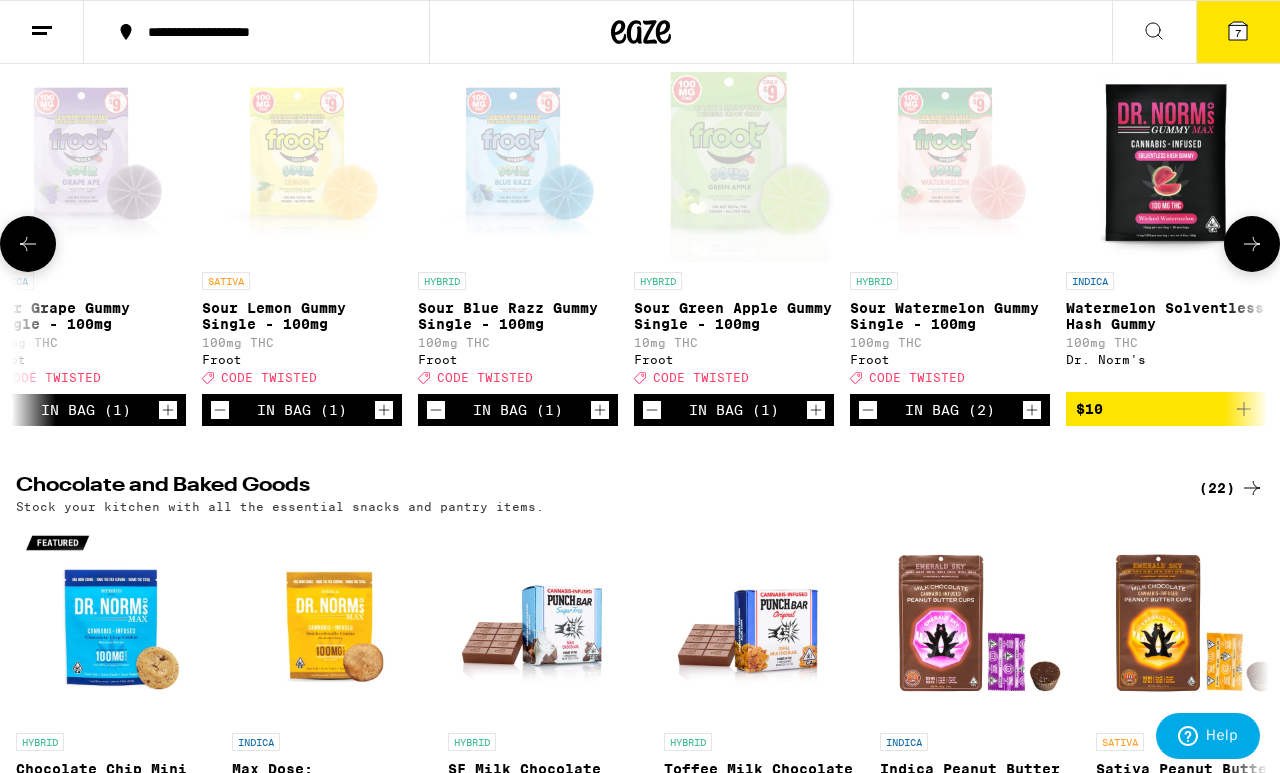 click 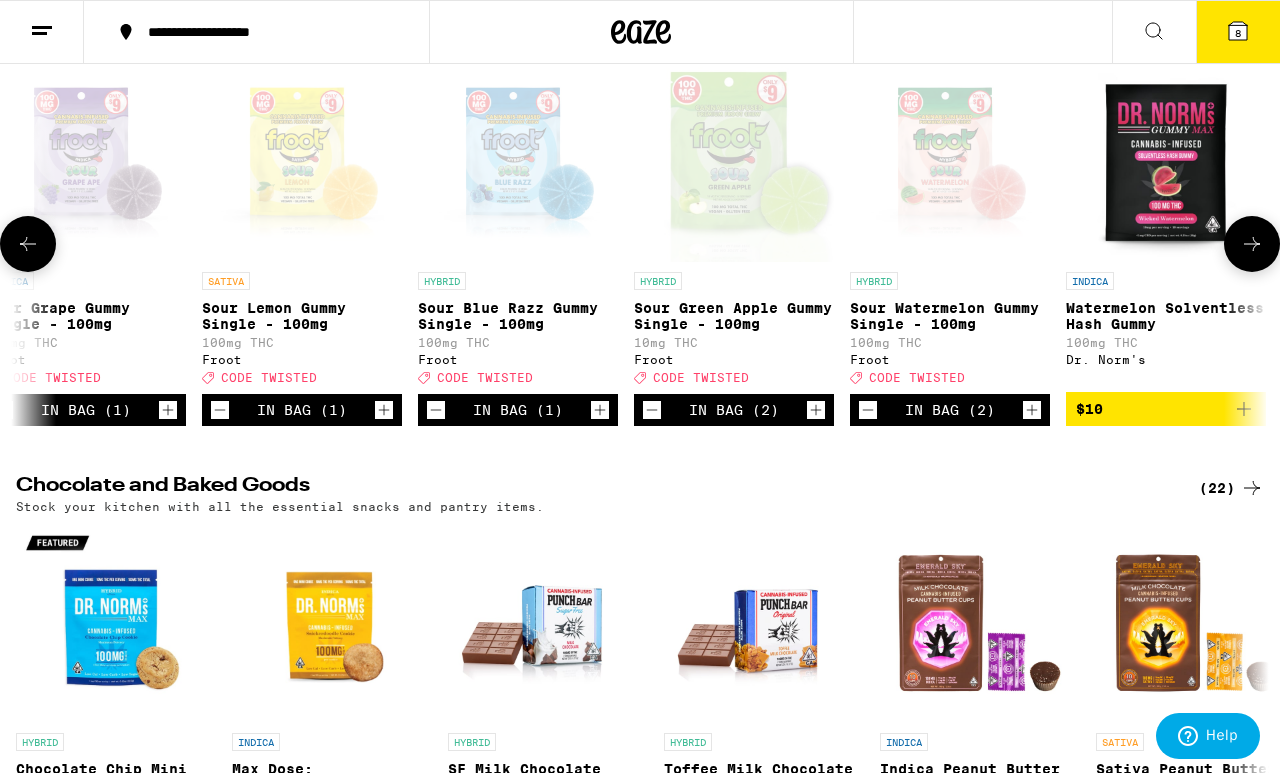 click 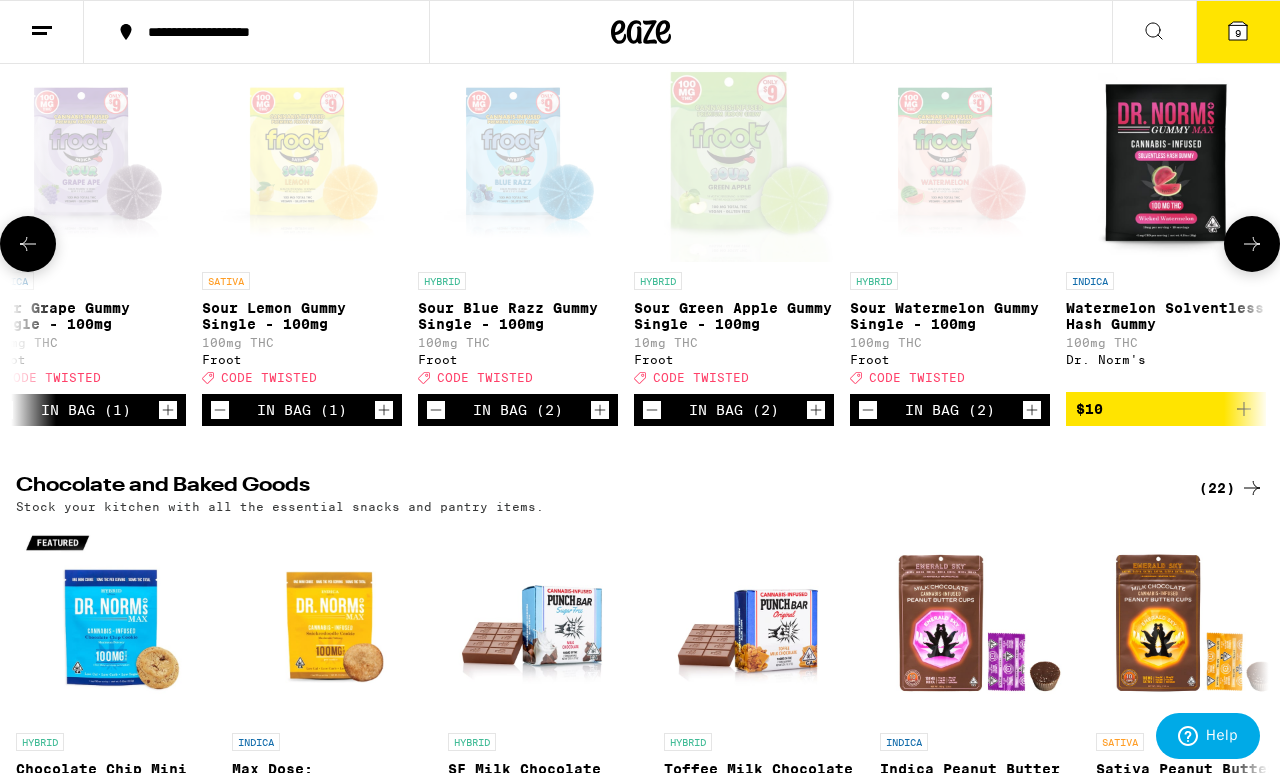 click 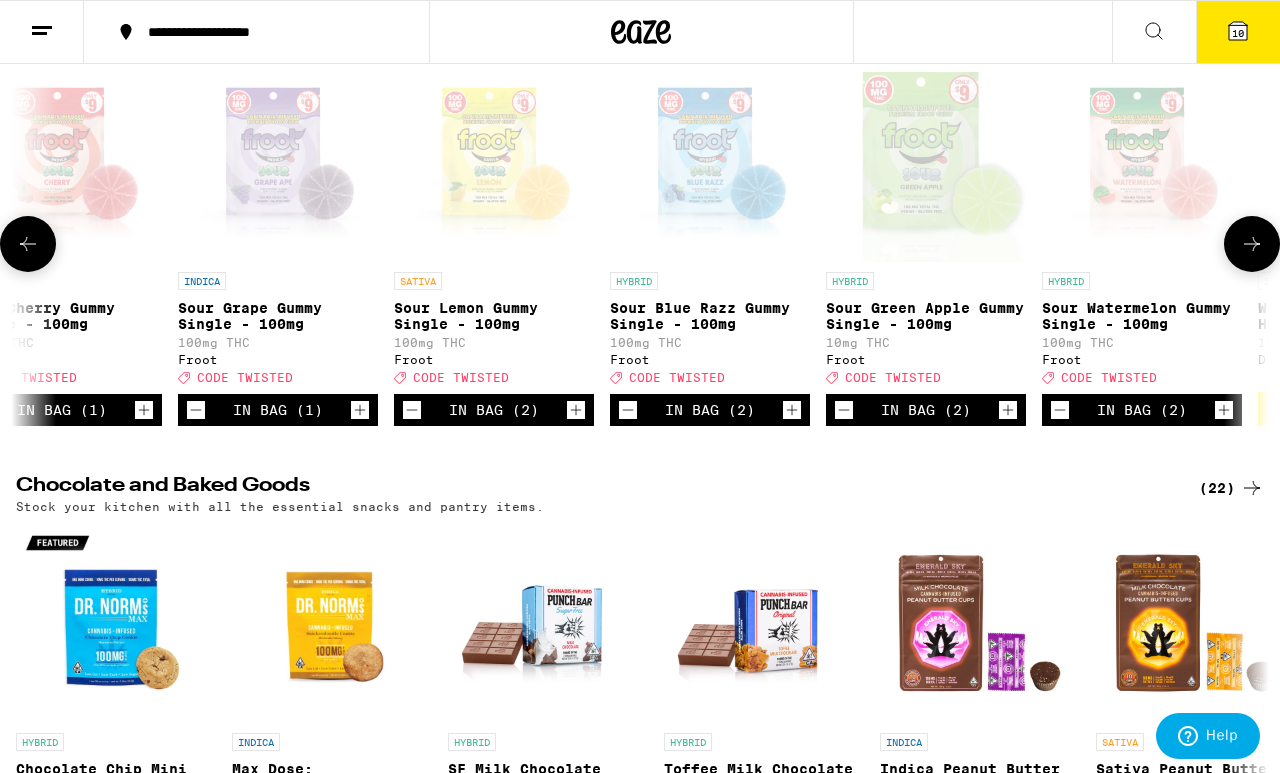 click 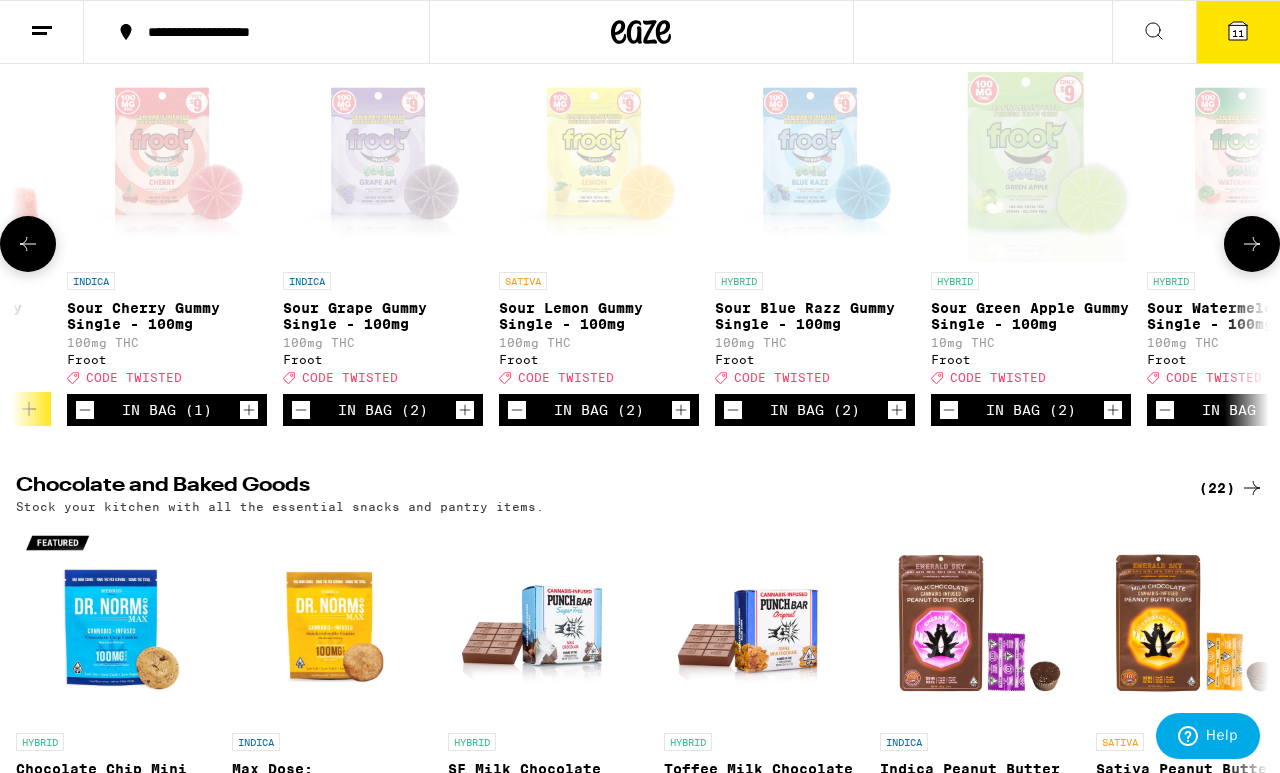 scroll, scrollTop: 0, scrollLeft: 777, axis: horizontal 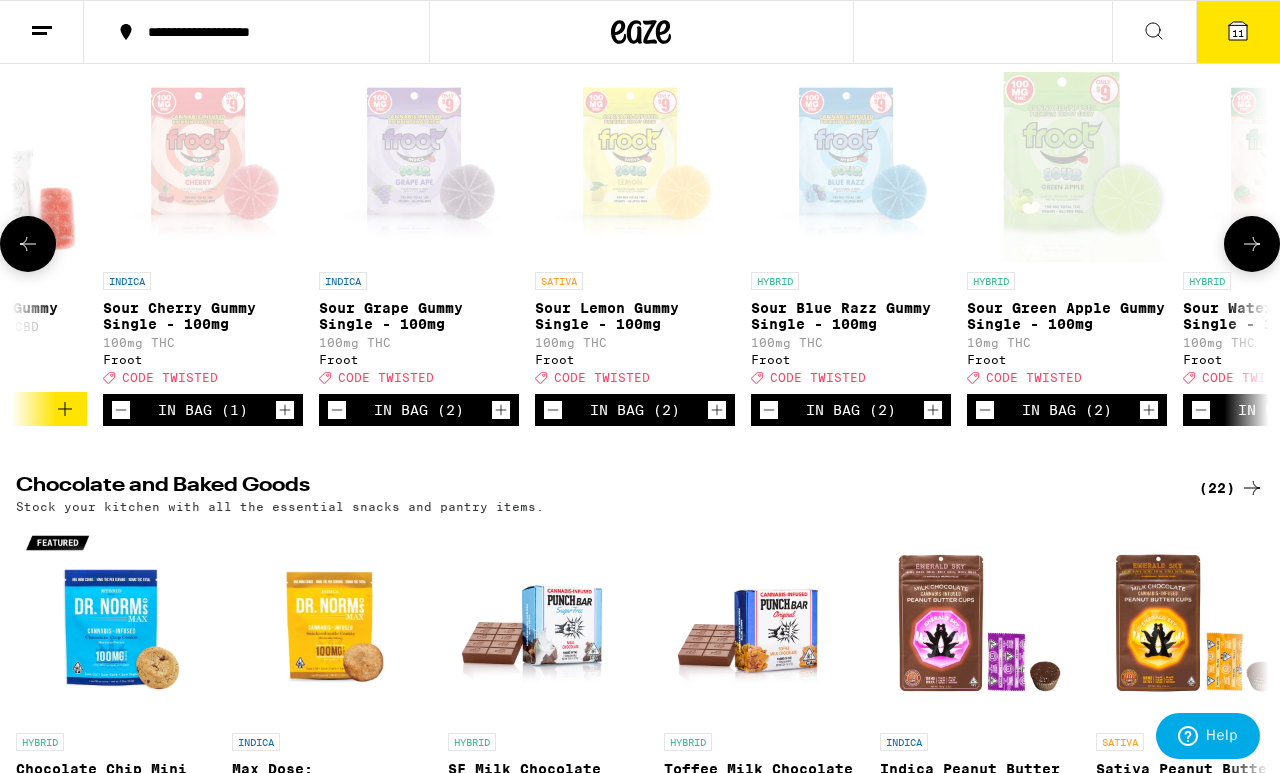 click 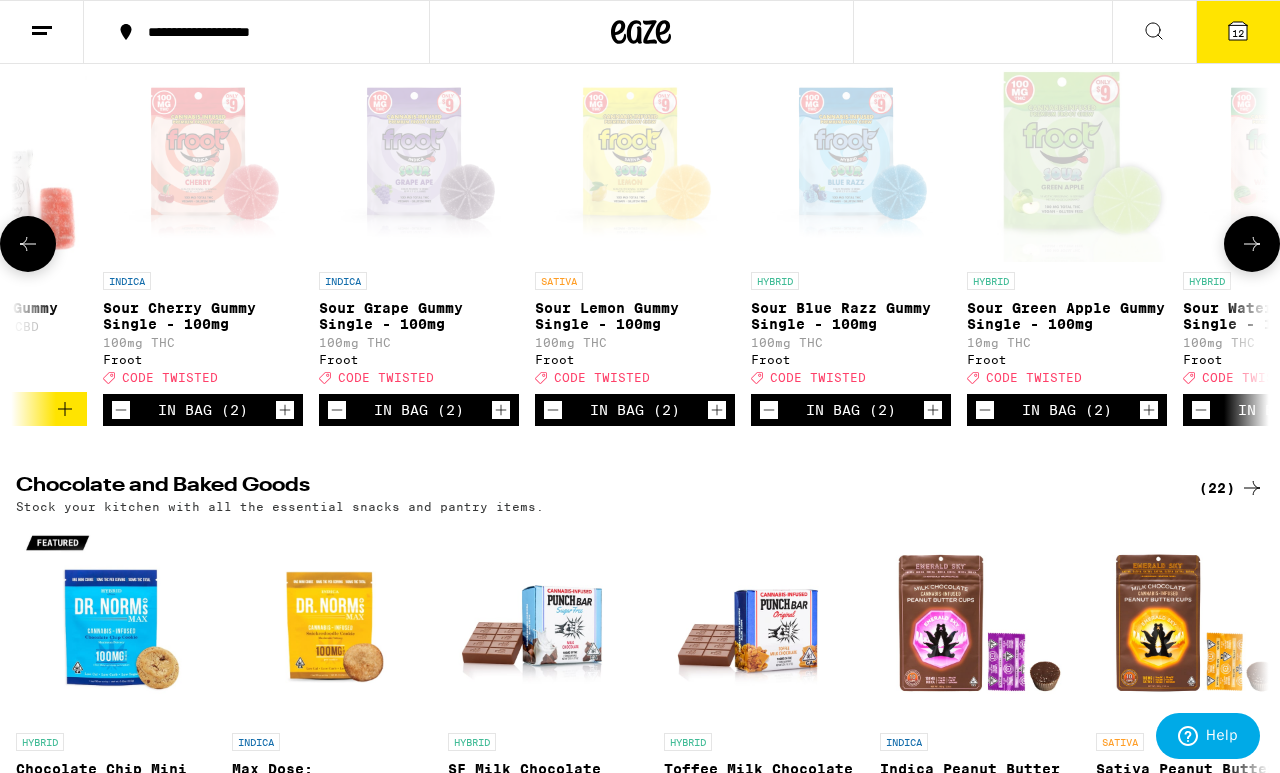 click on "12" at bounding box center [1238, 32] 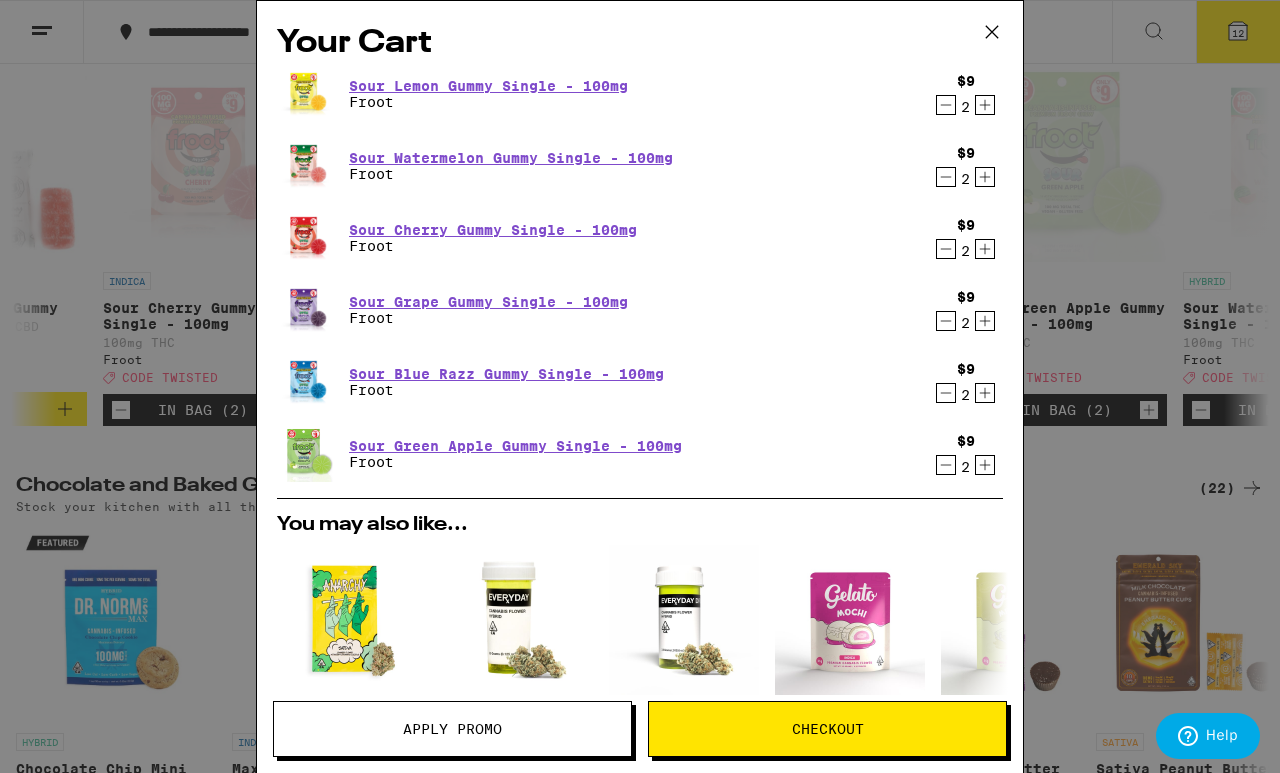 scroll, scrollTop: 0, scrollLeft: 0, axis: both 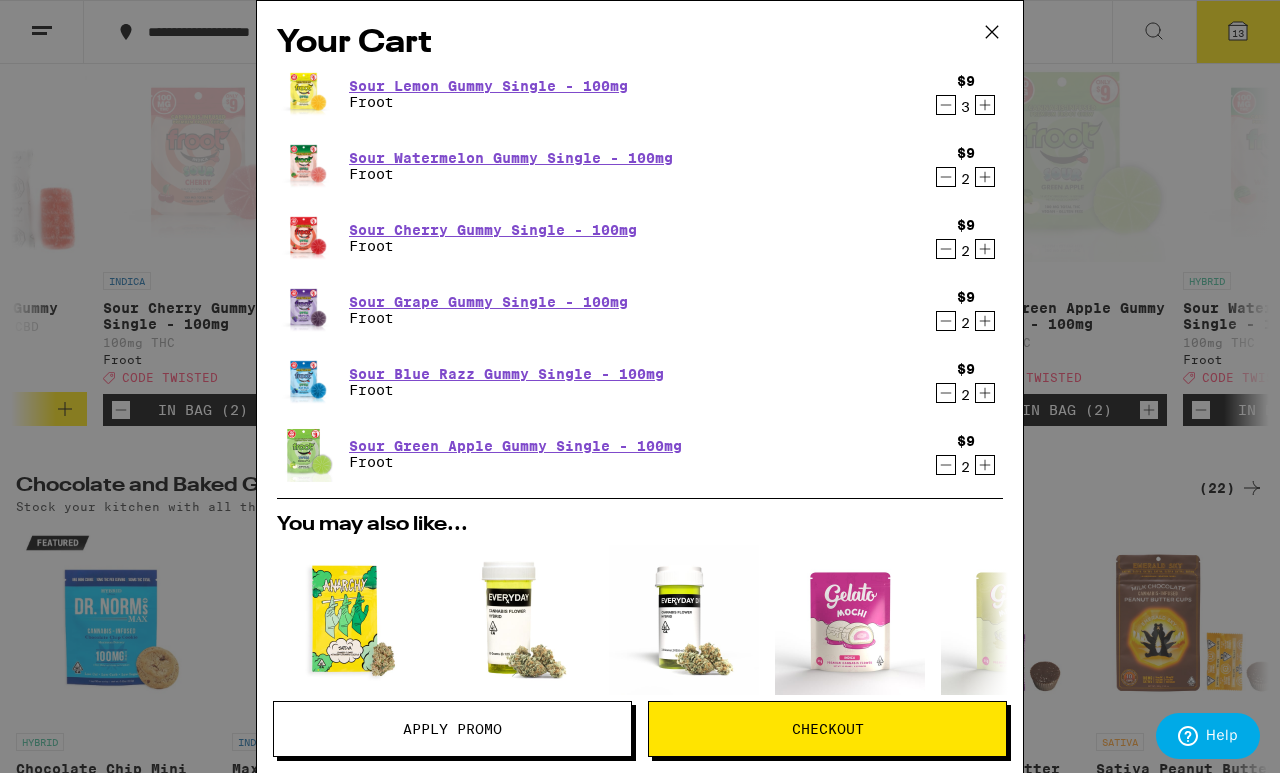 click 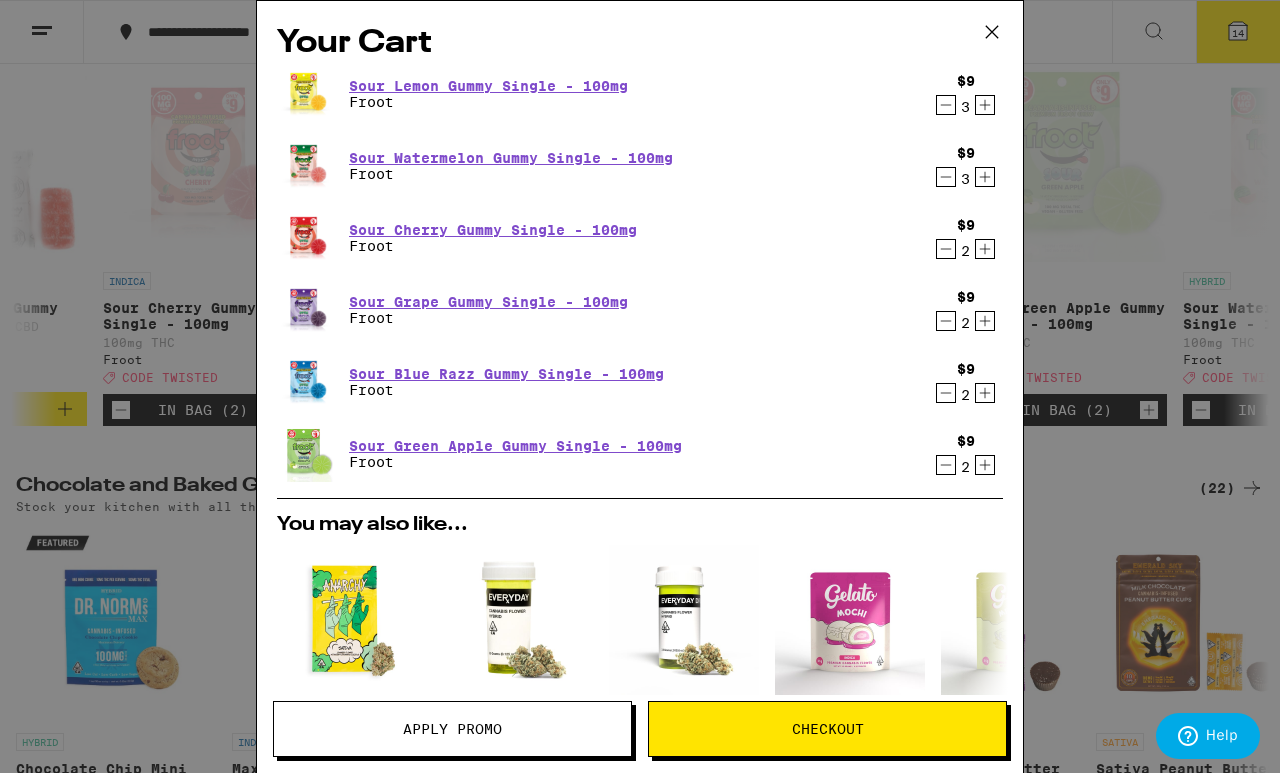 click 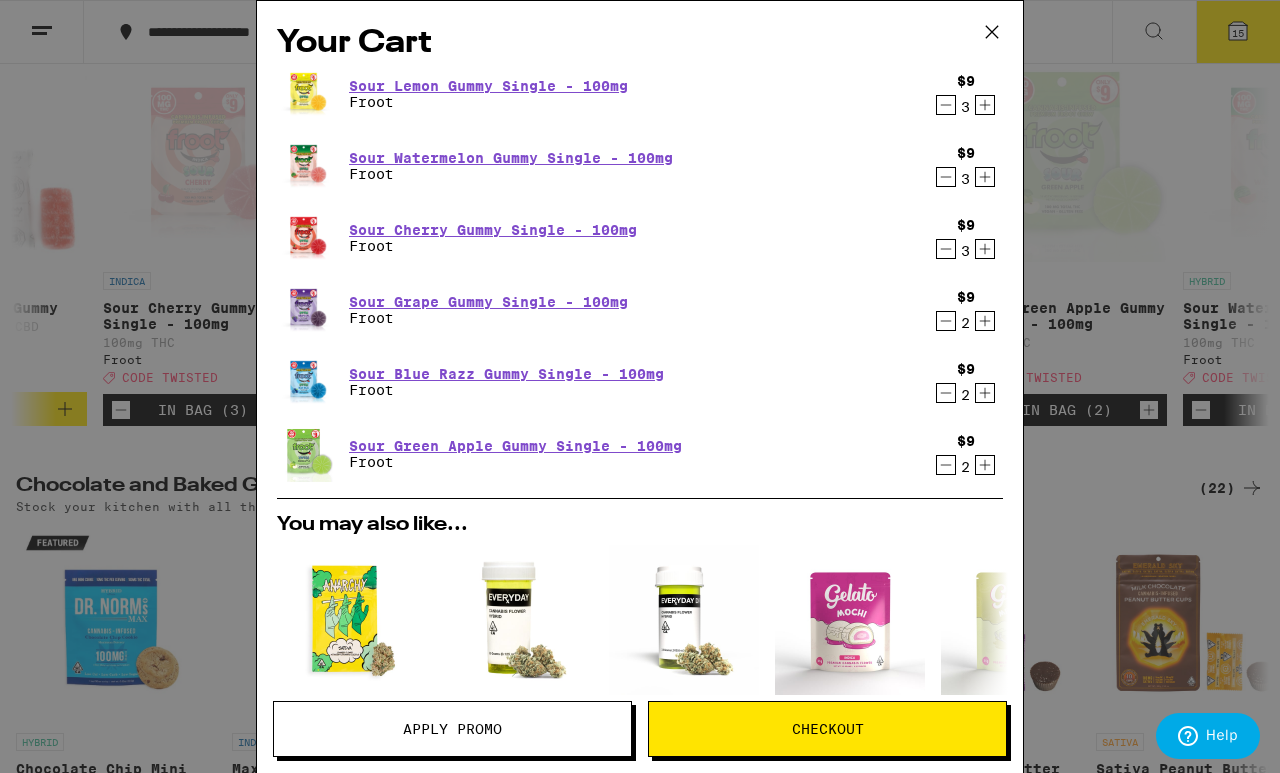 click 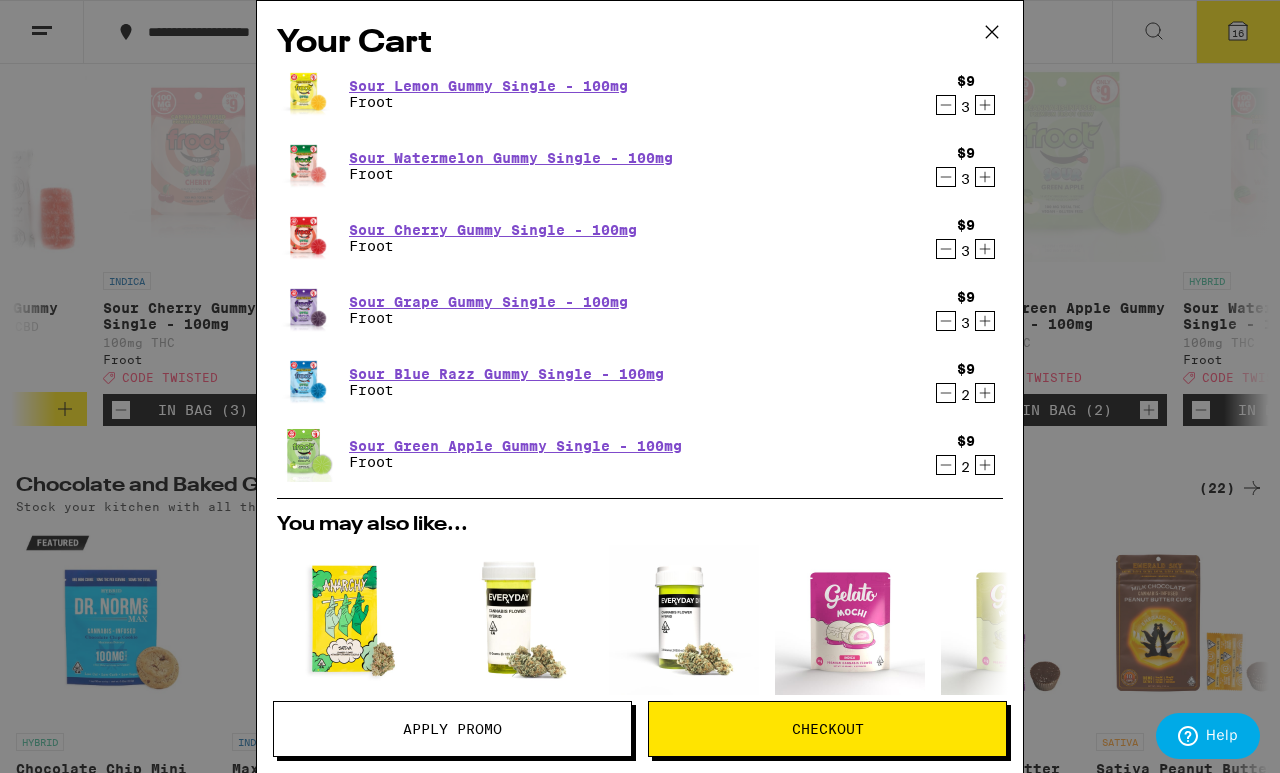 click 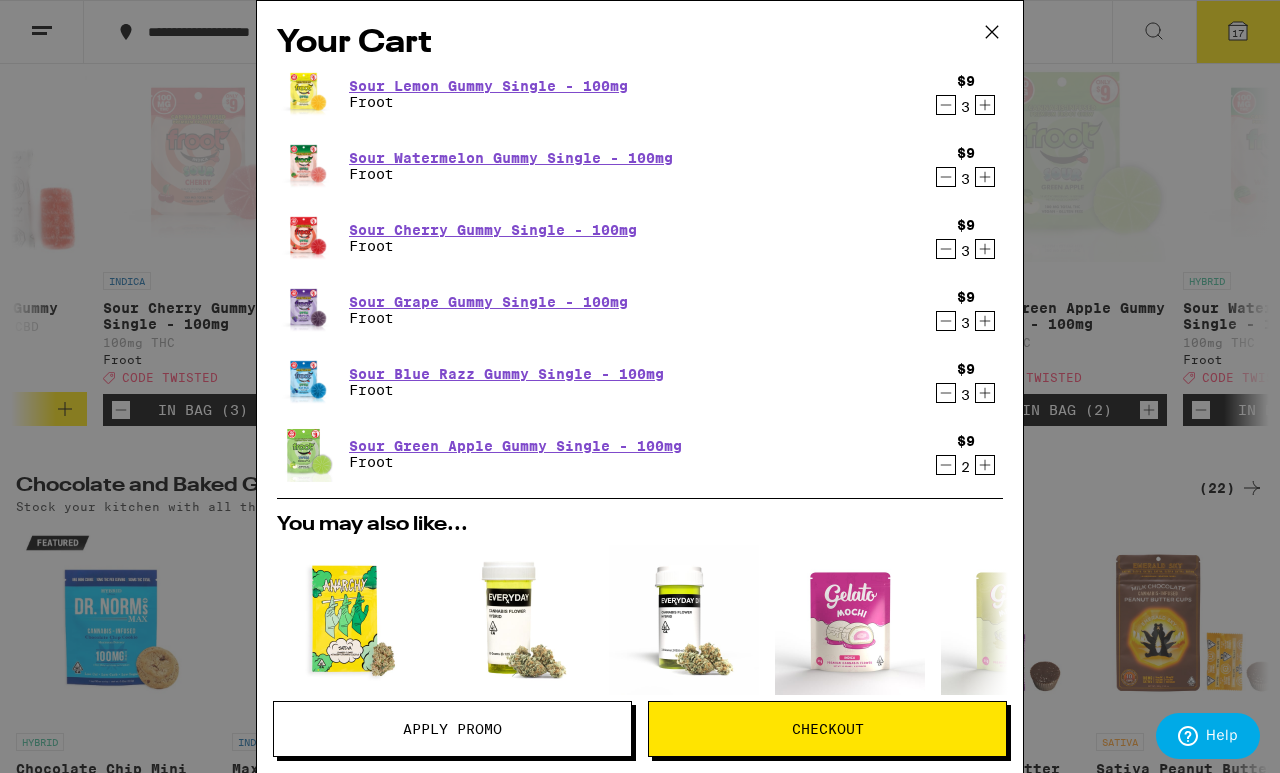 click on "$9 2" at bounding box center [965, 454] 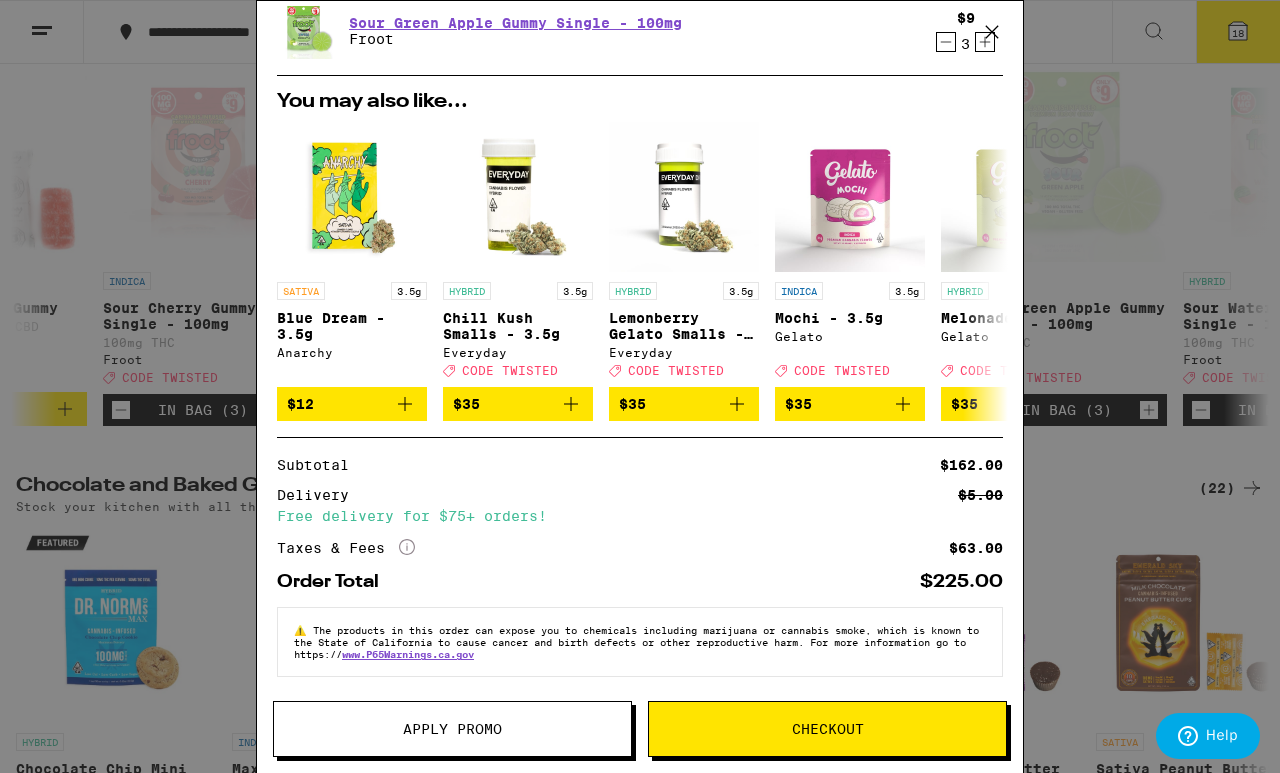 scroll, scrollTop: 460, scrollLeft: 0, axis: vertical 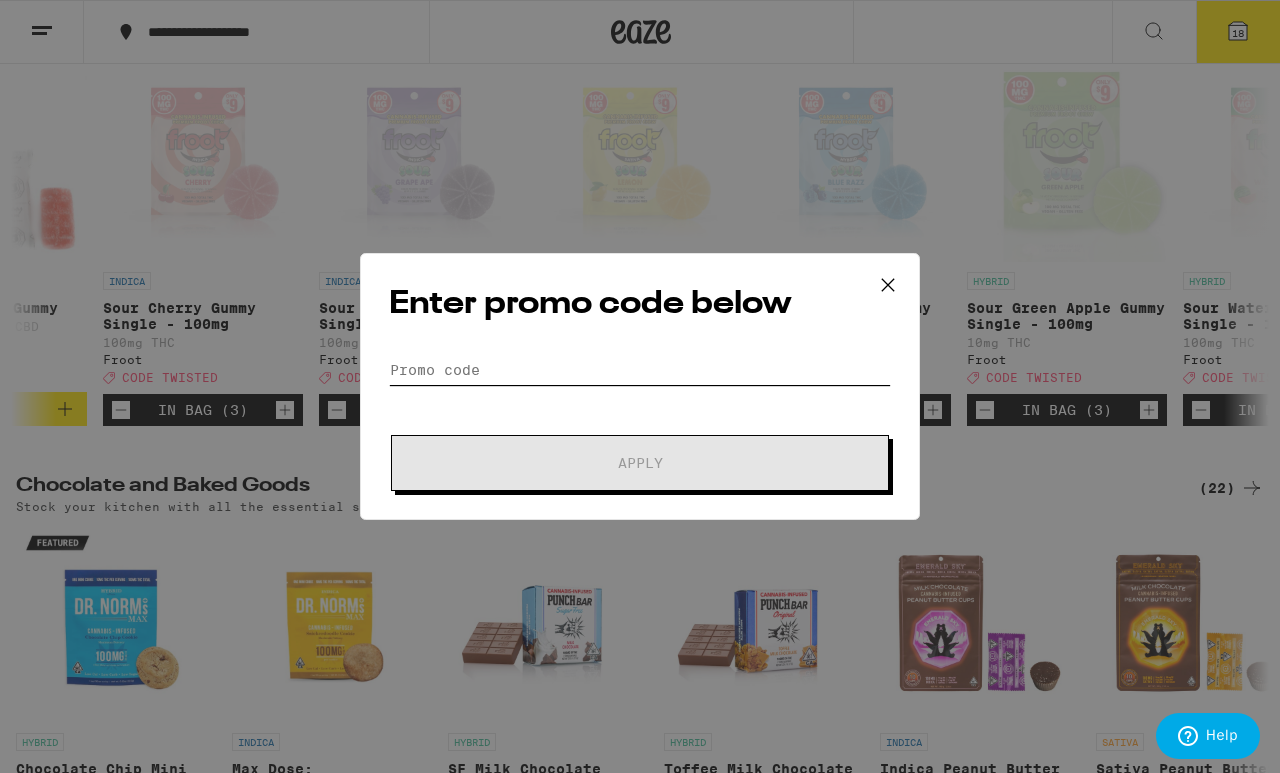 click on "Promo Code" at bounding box center [640, 370] 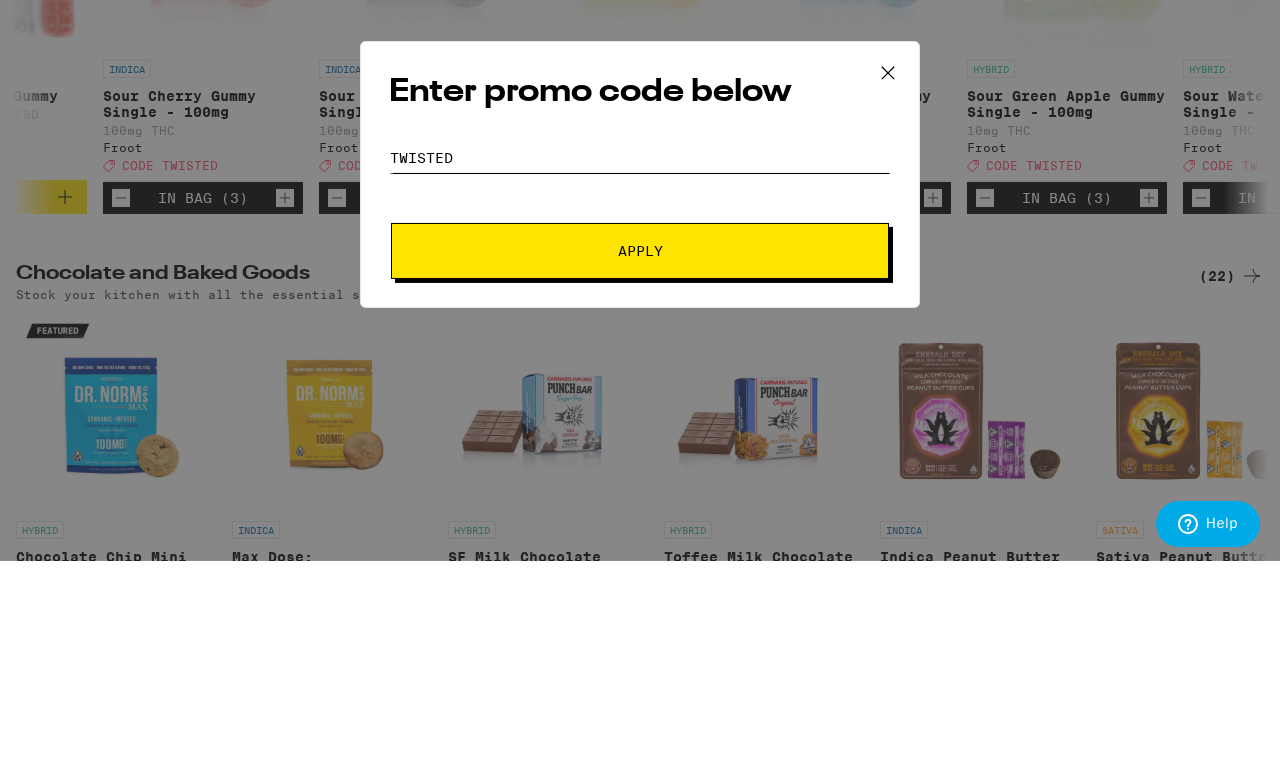type on "Twisted" 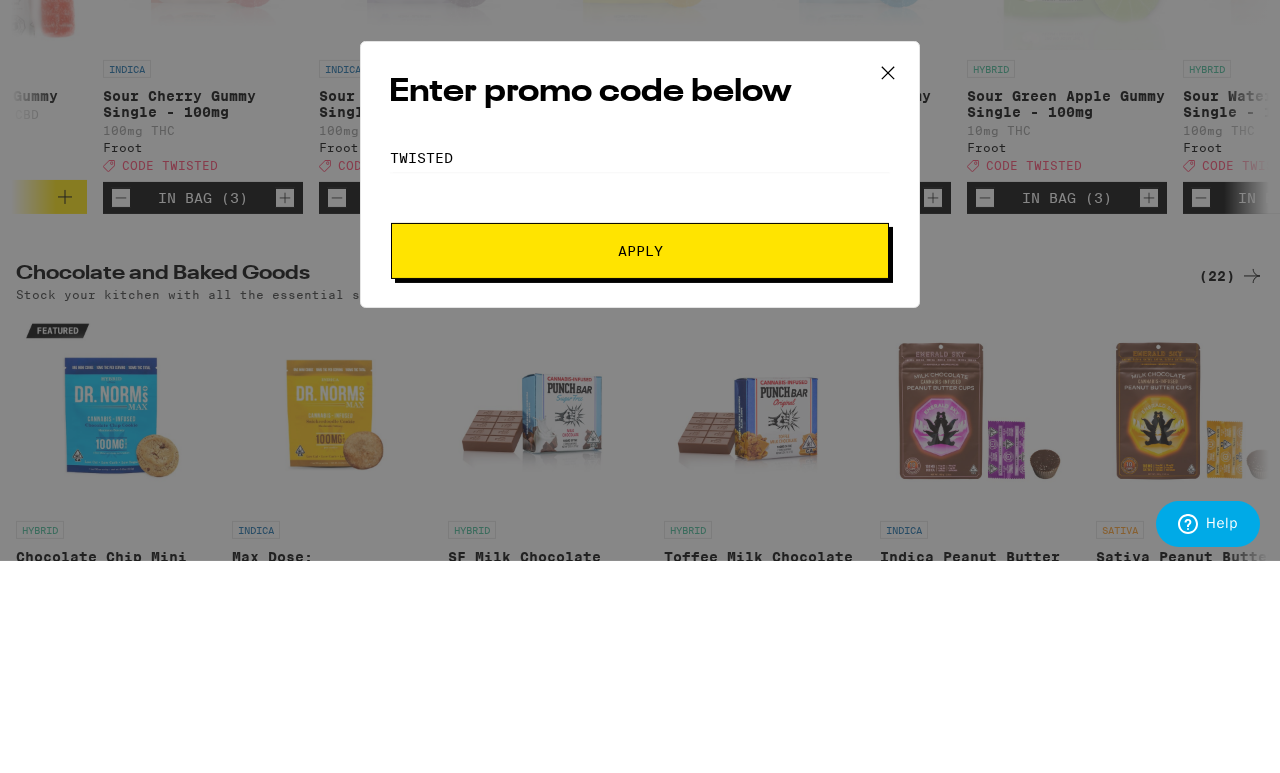 click on "Apply" at bounding box center [640, 463] 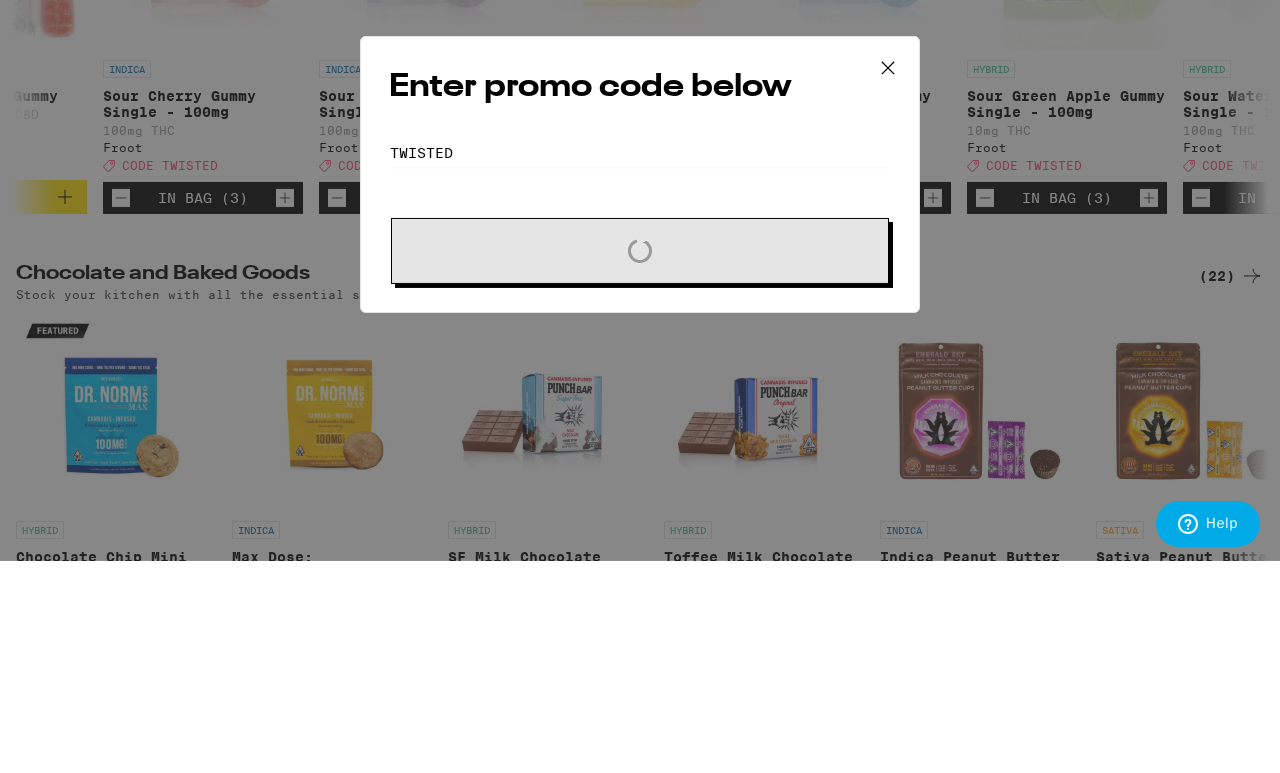 scroll, scrollTop: 475, scrollLeft: 0, axis: vertical 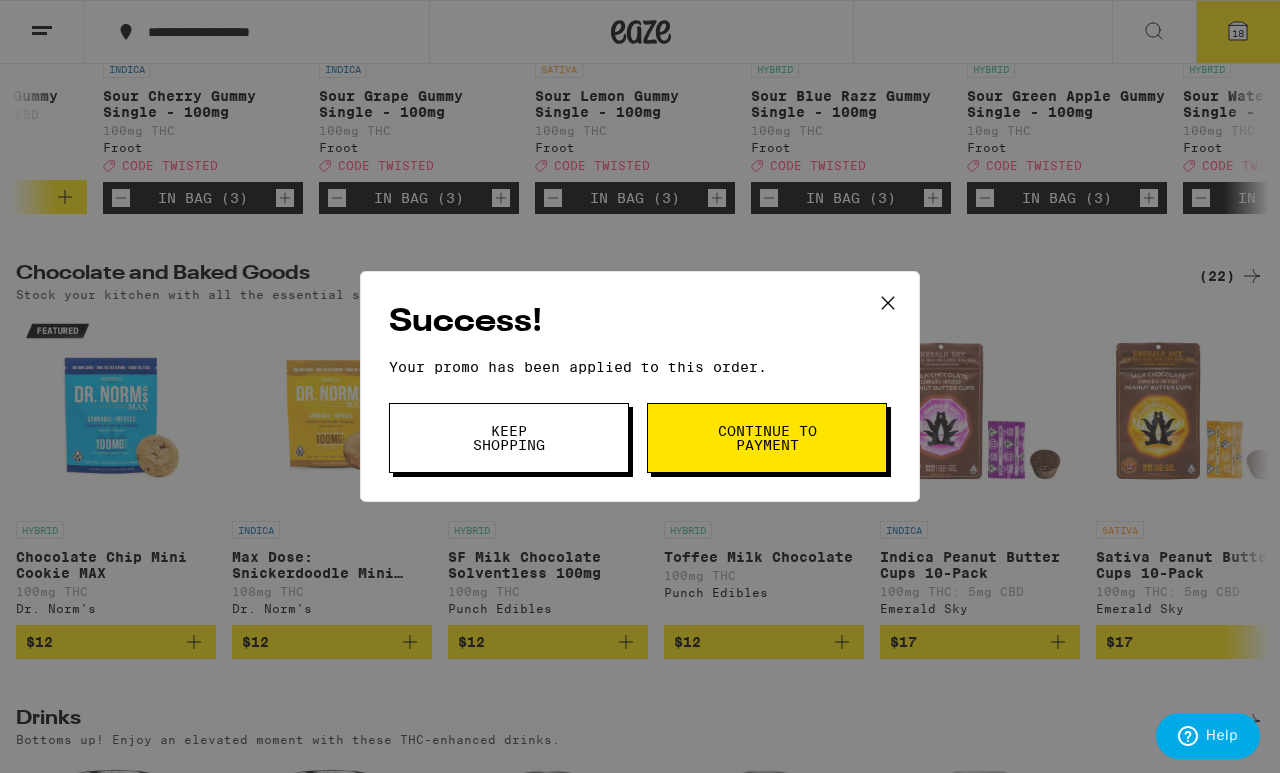 click on "Keep Shopping" at bounding box center [509, 438] 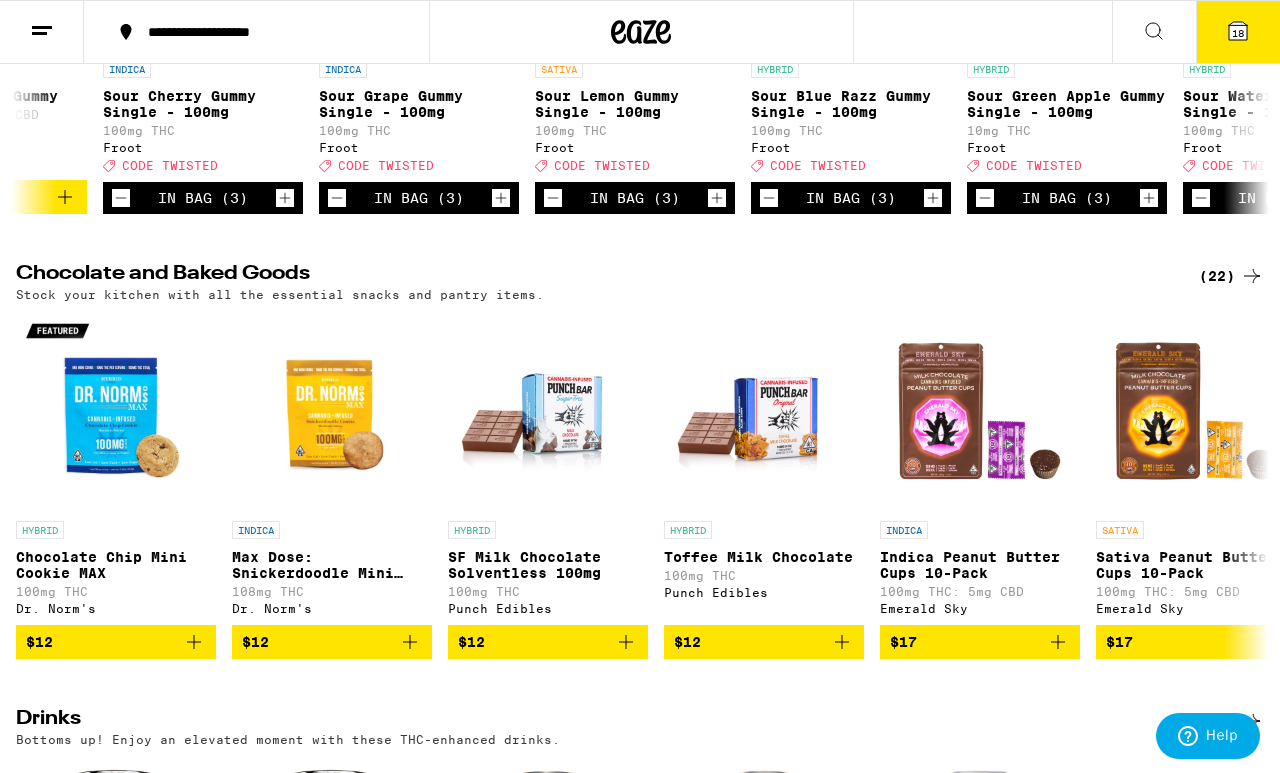 click on "18" at bounding box center [1238, 32] 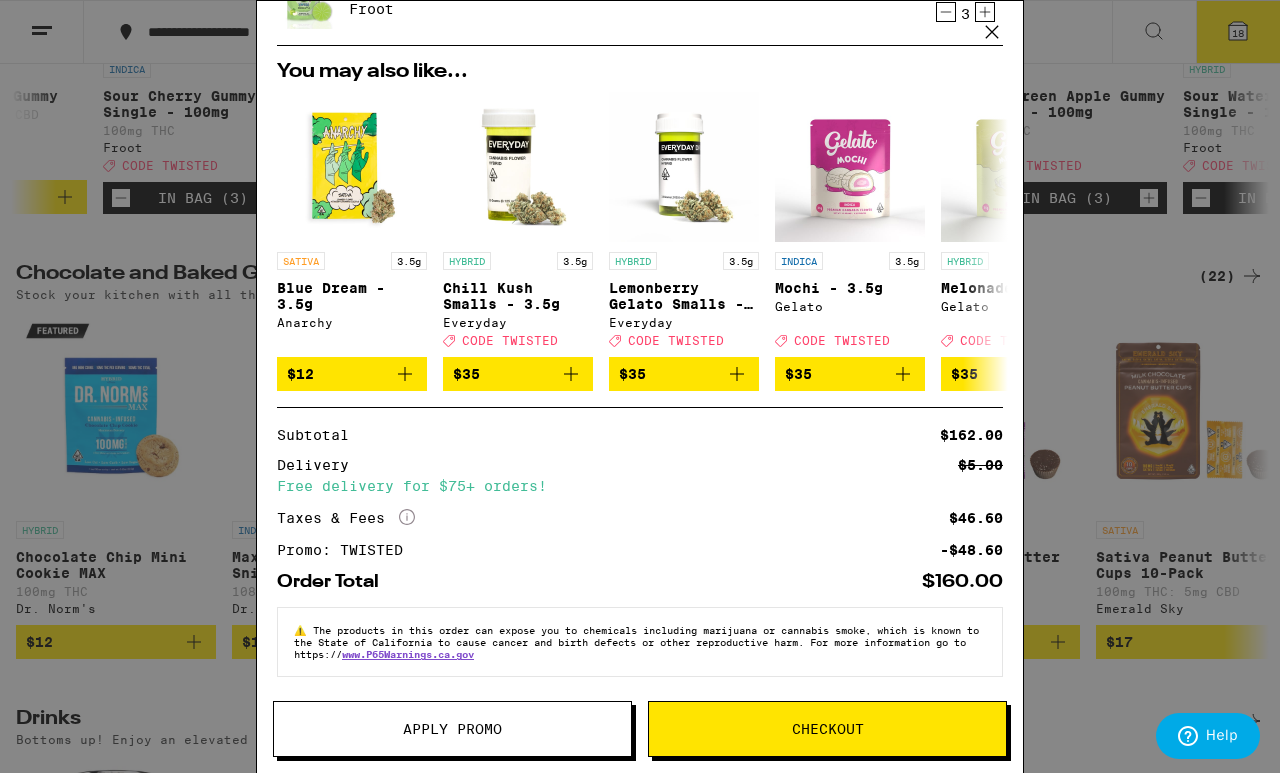 scroll, scrollTop: 491, scrollLeft: 0, axis: vertical 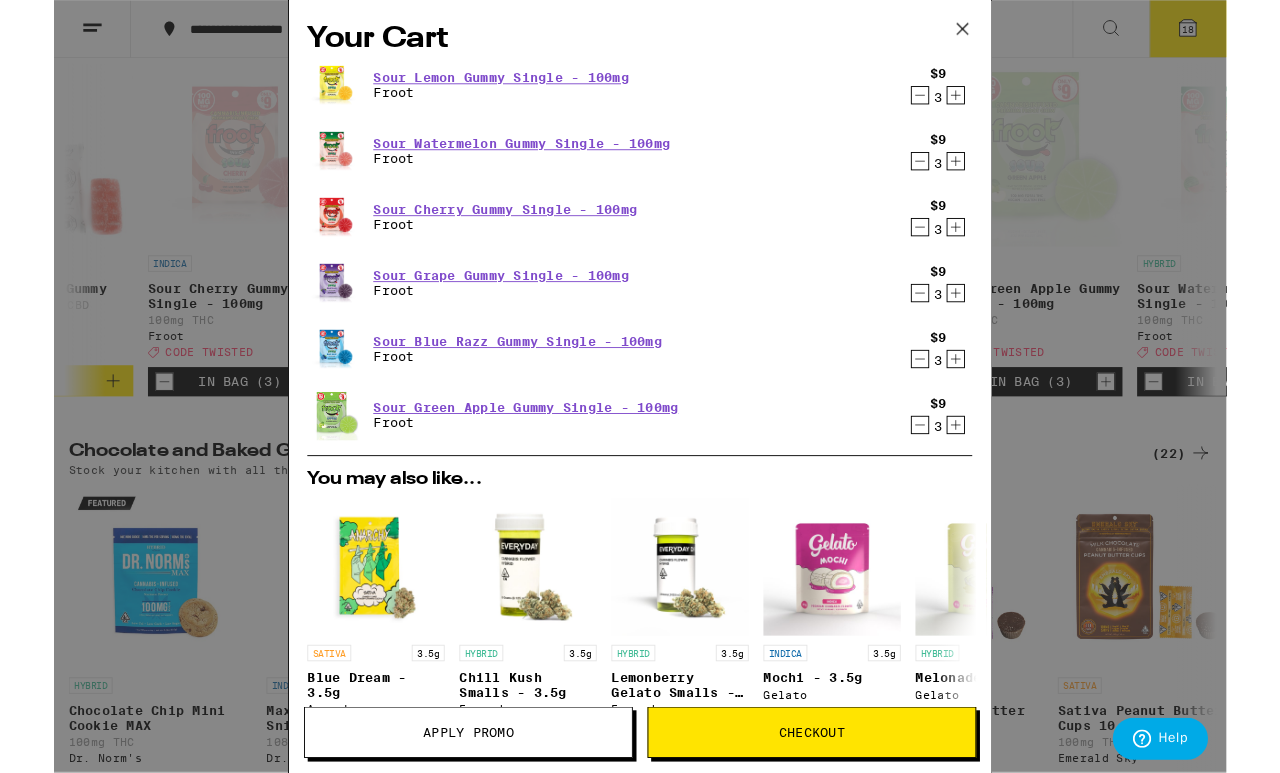 click 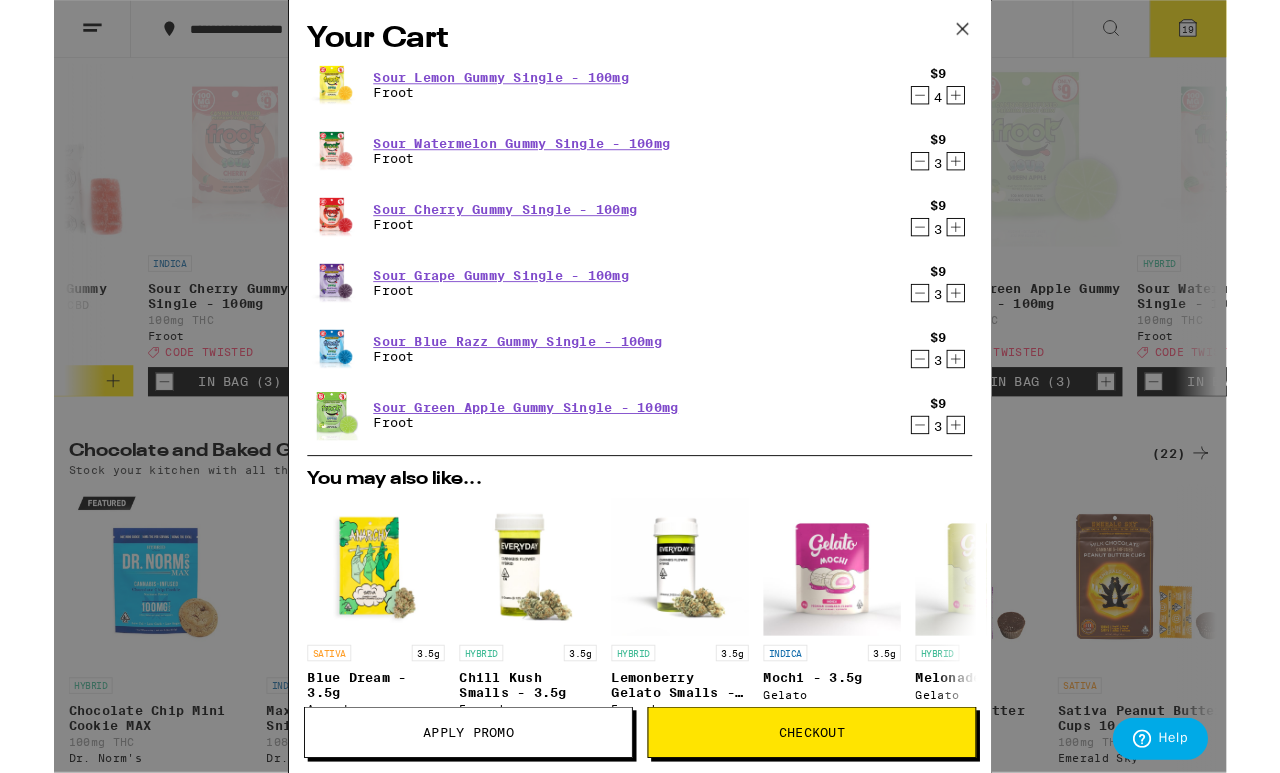 click 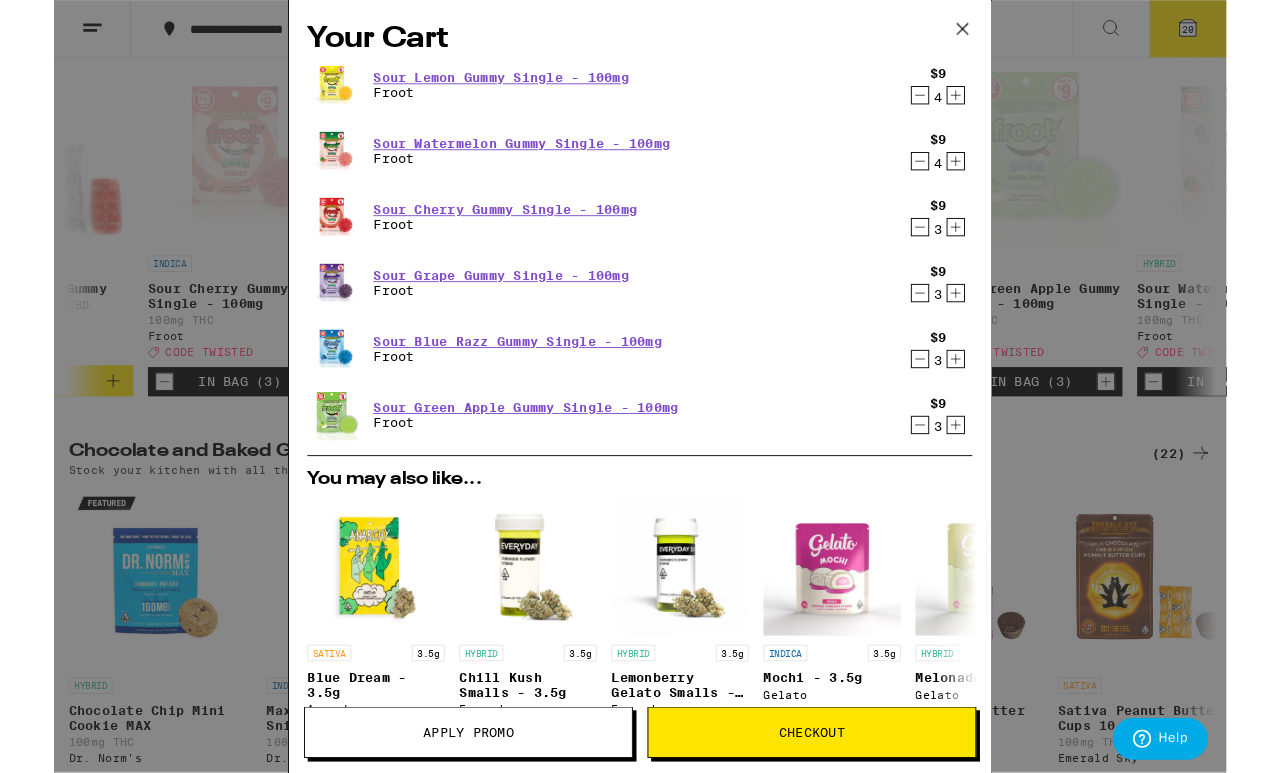 click 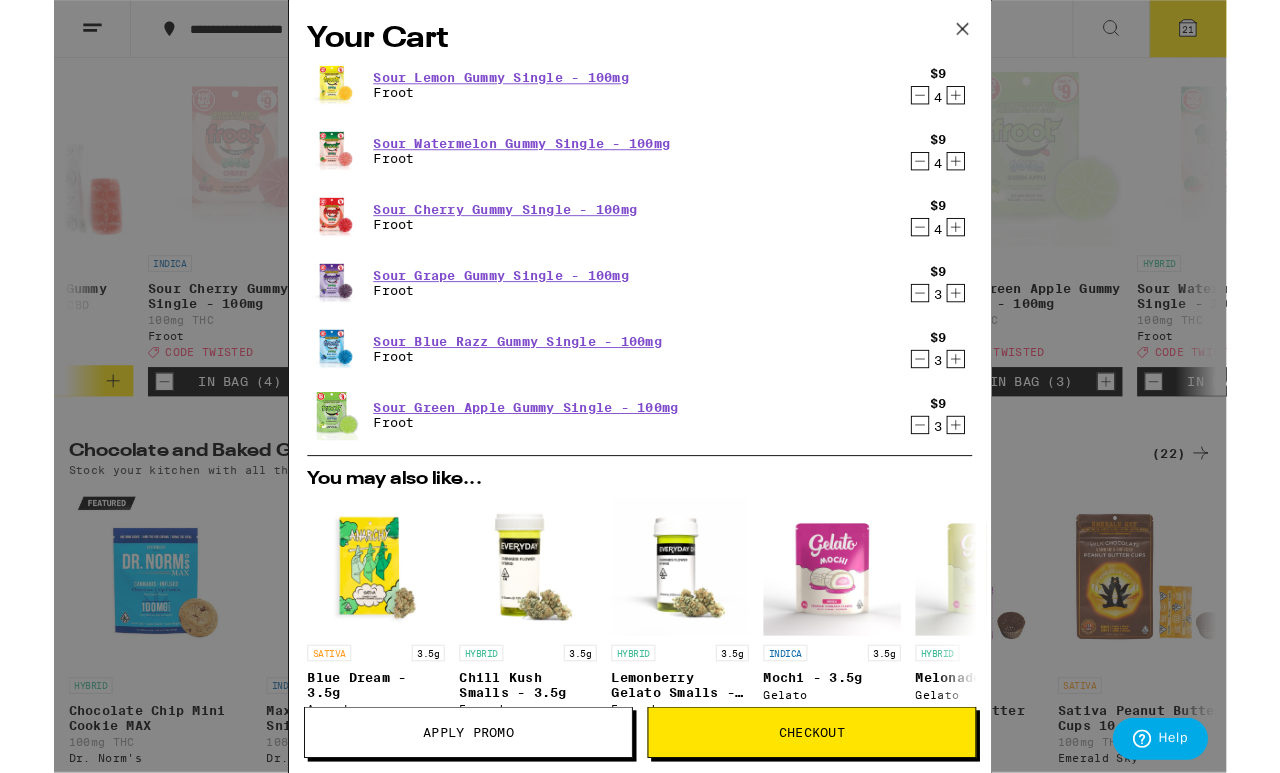 click 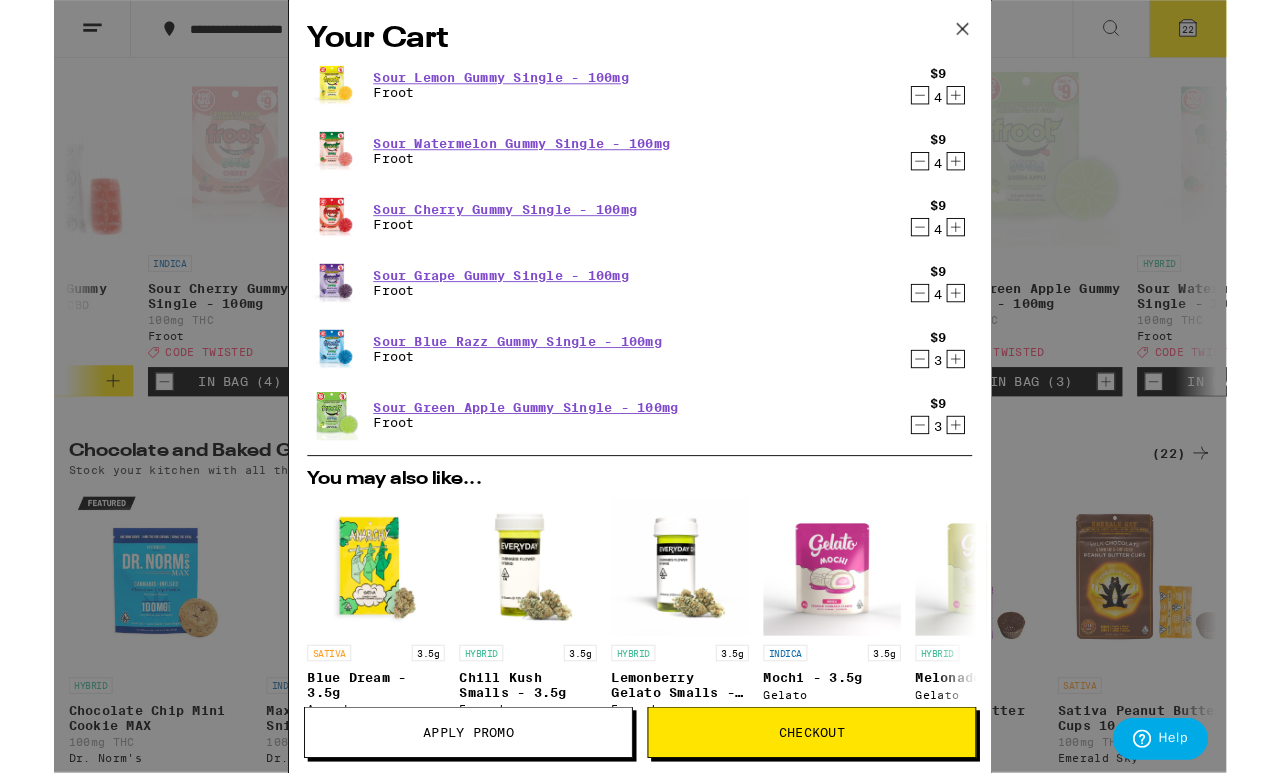 click 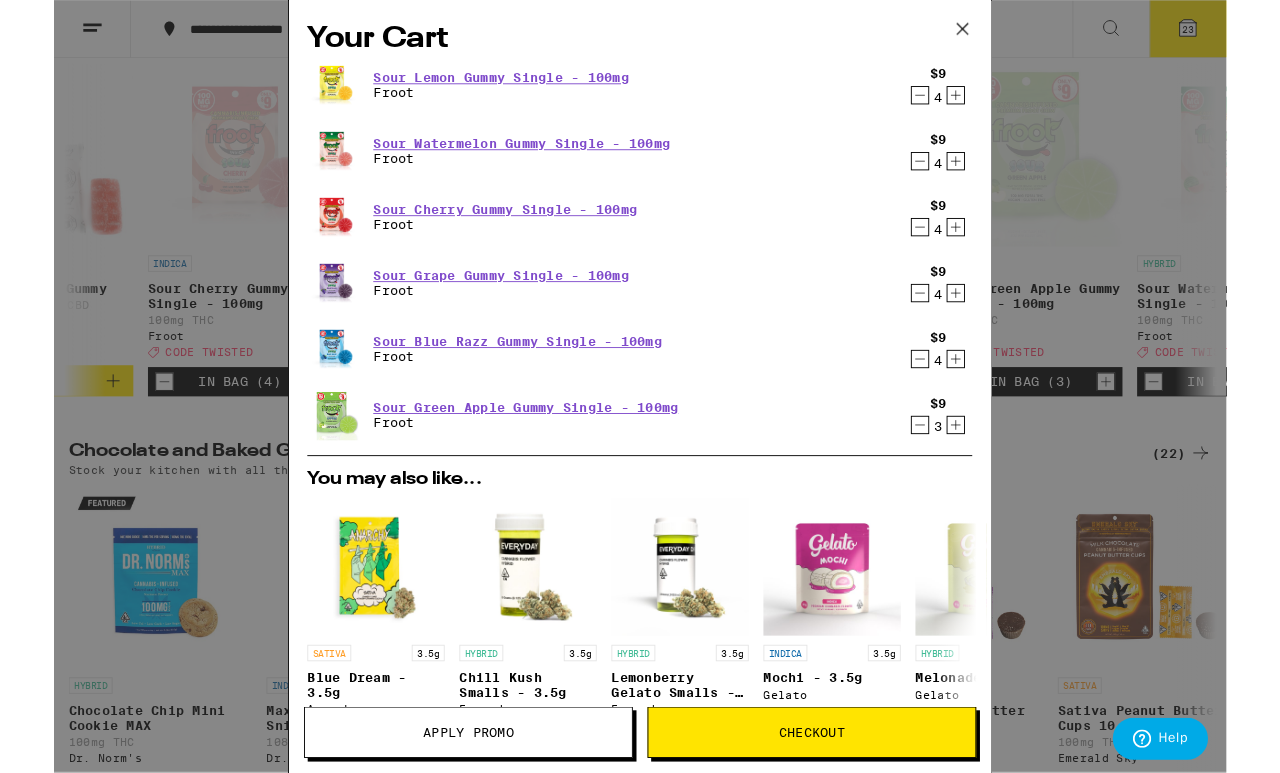 click 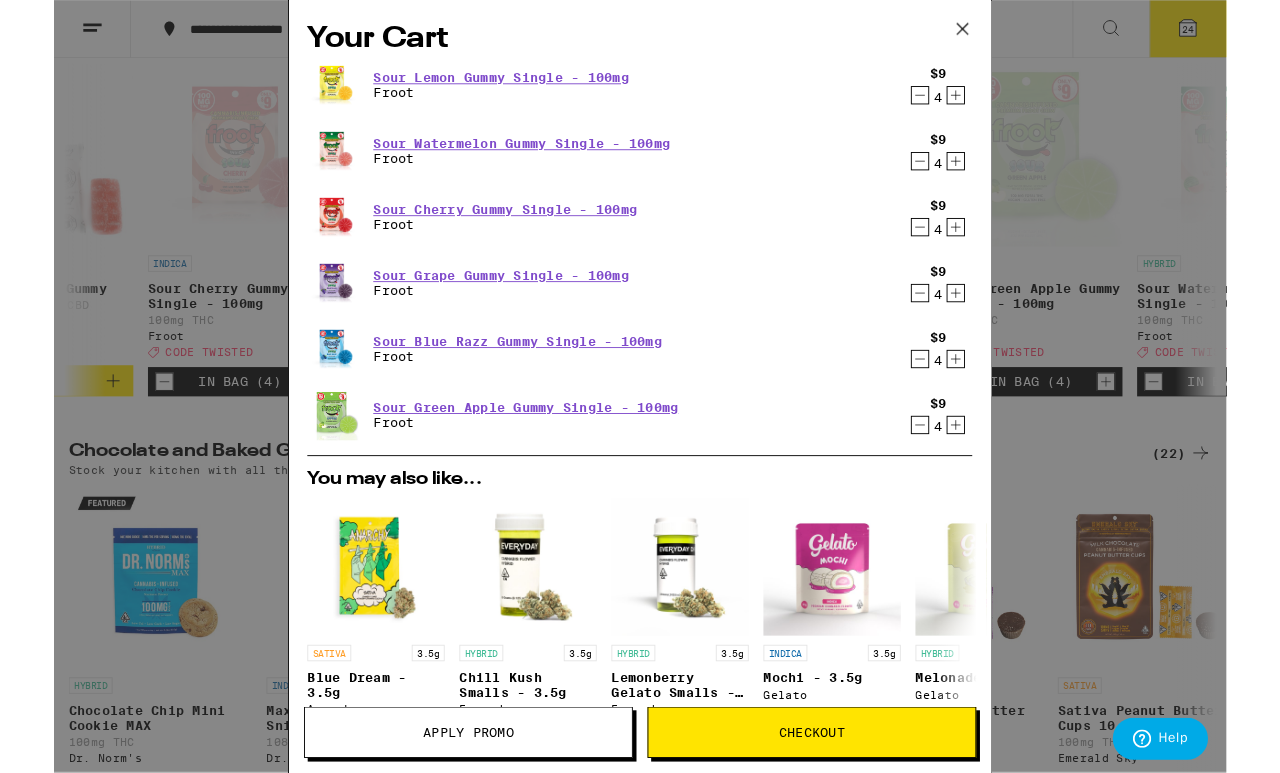 scroll, scrollTop: 0, scrollLeft: 0, axis: both 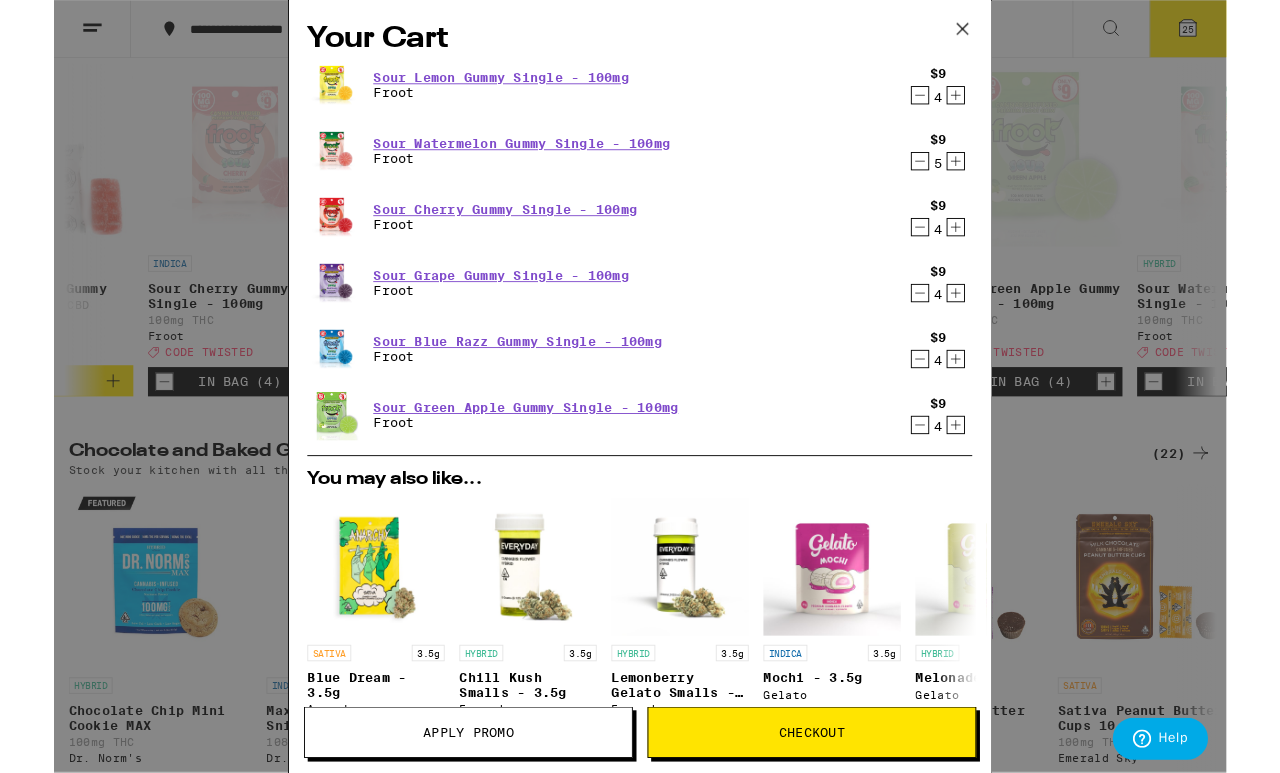 click 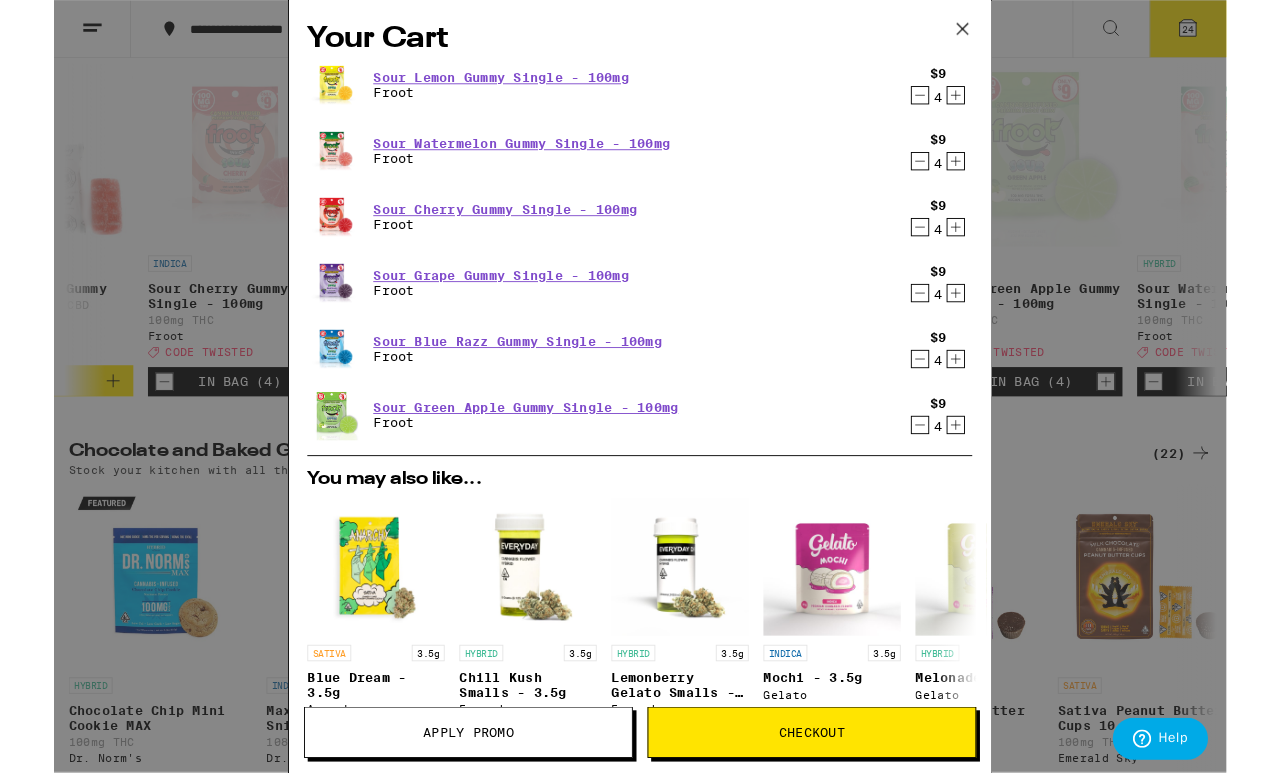 click 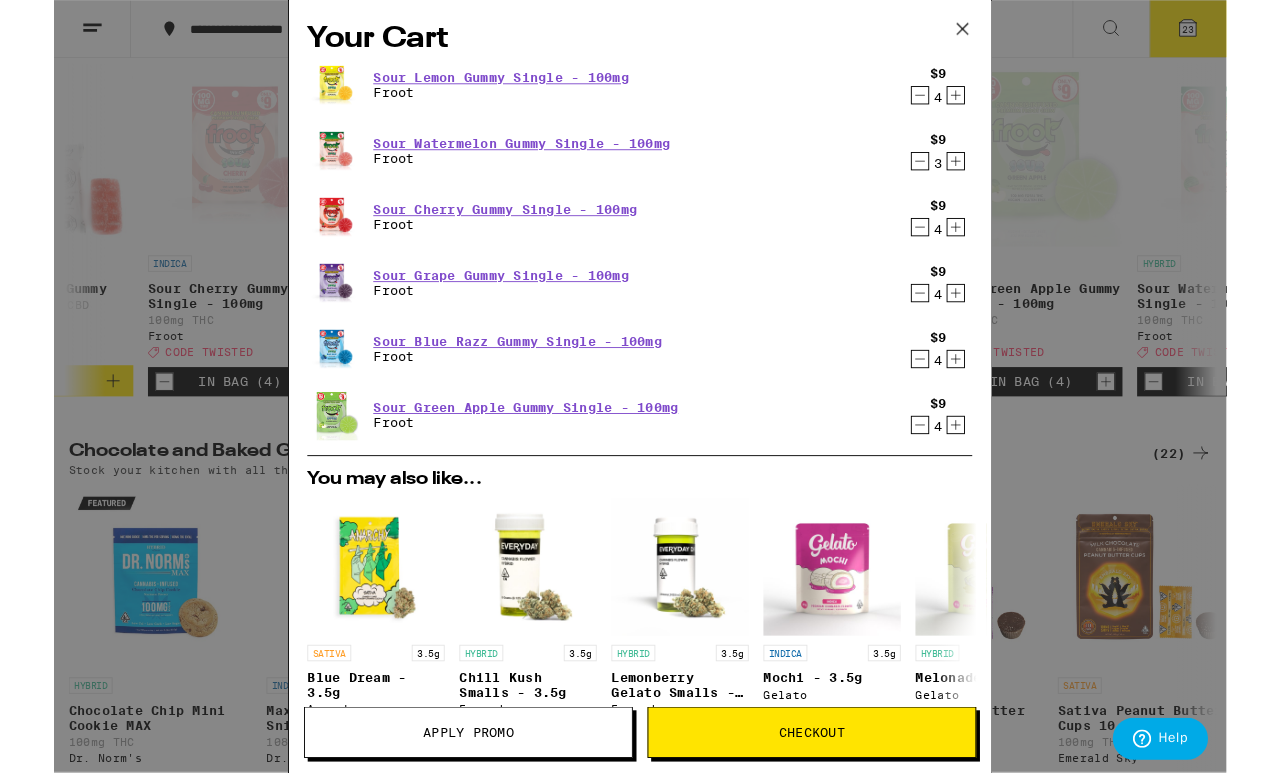 click on "$9 4" at bounding box center (965, 238) 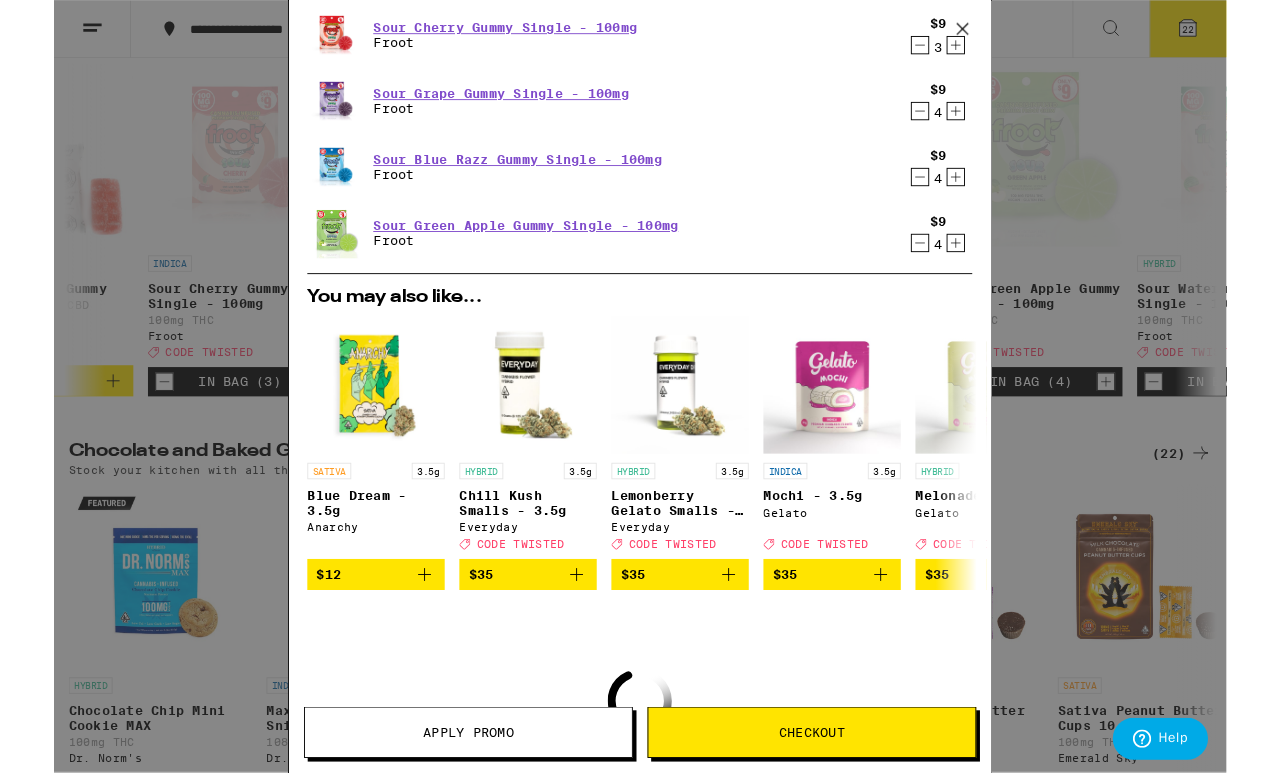 scroll, scrollTop: 205, scrollLeft: 0, axis: vertical 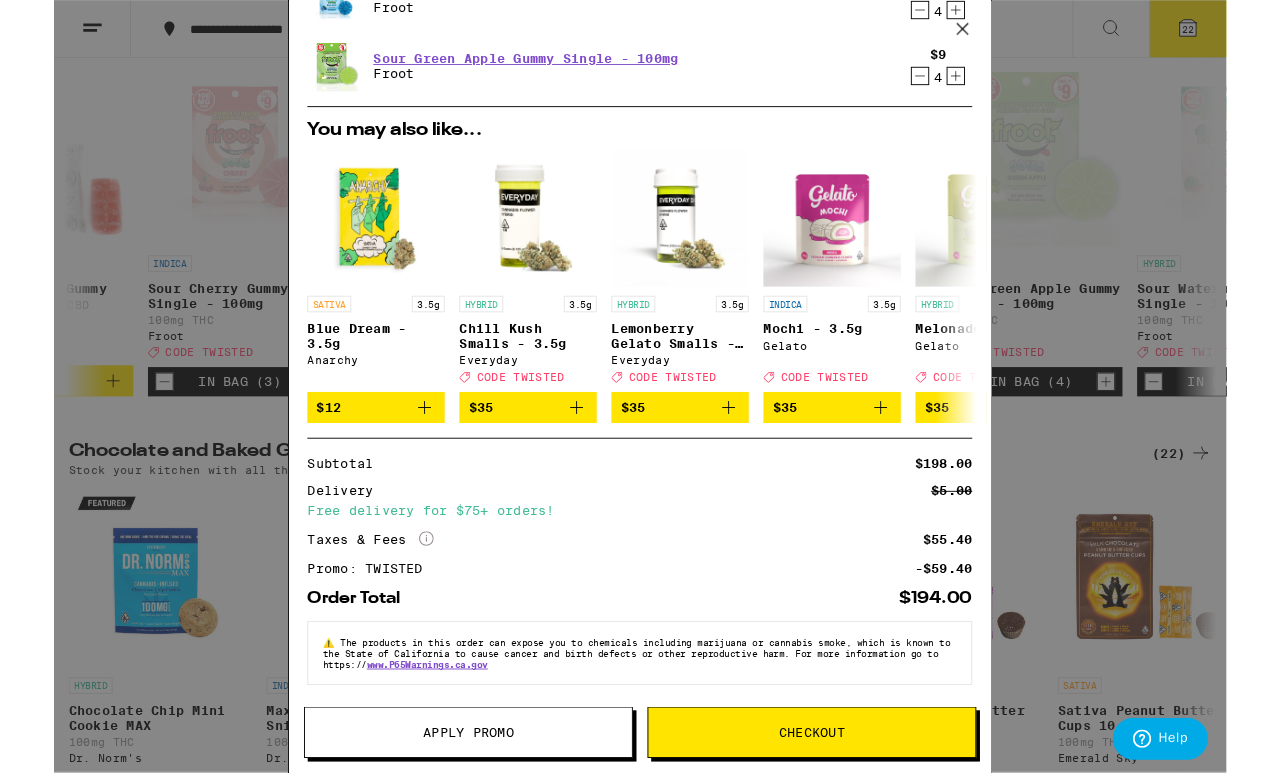 click on "Checkout" at bounding box center [827, 800] 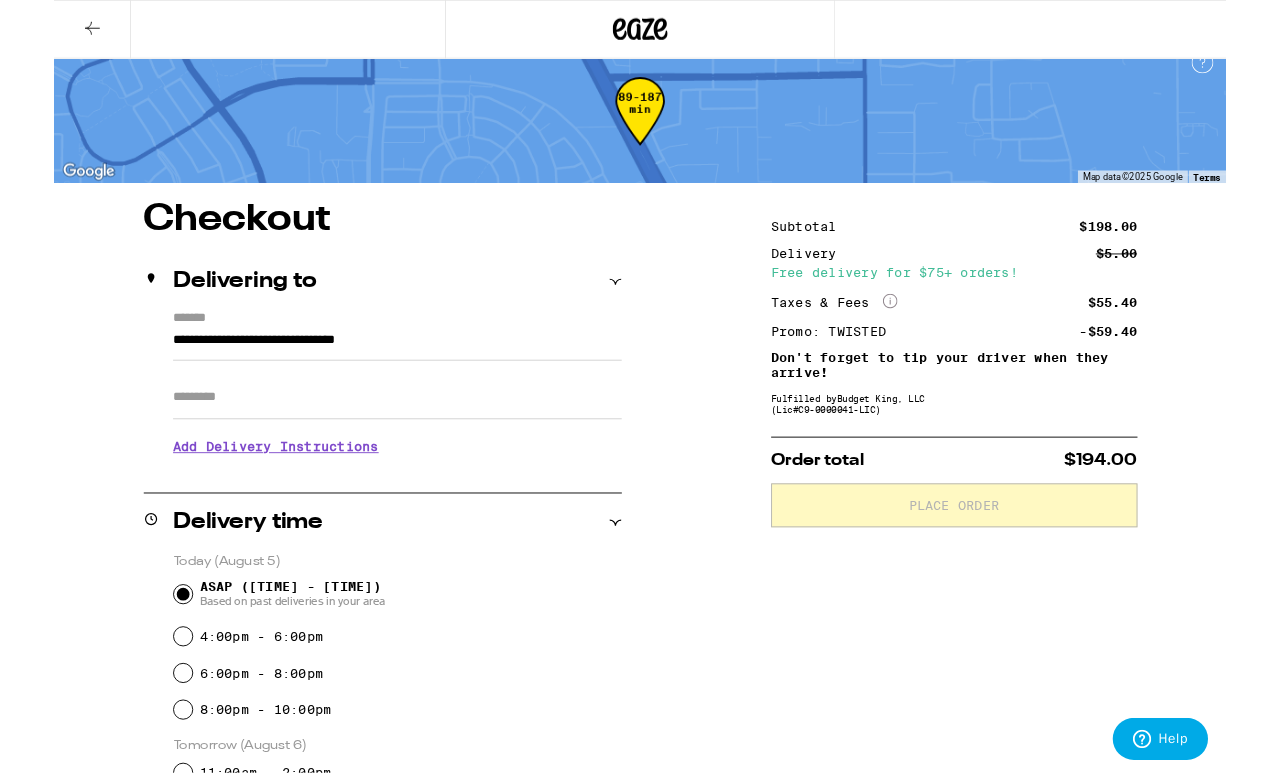 scroll, scrollTop: 22, scrollLeft: 0, axis: vertical 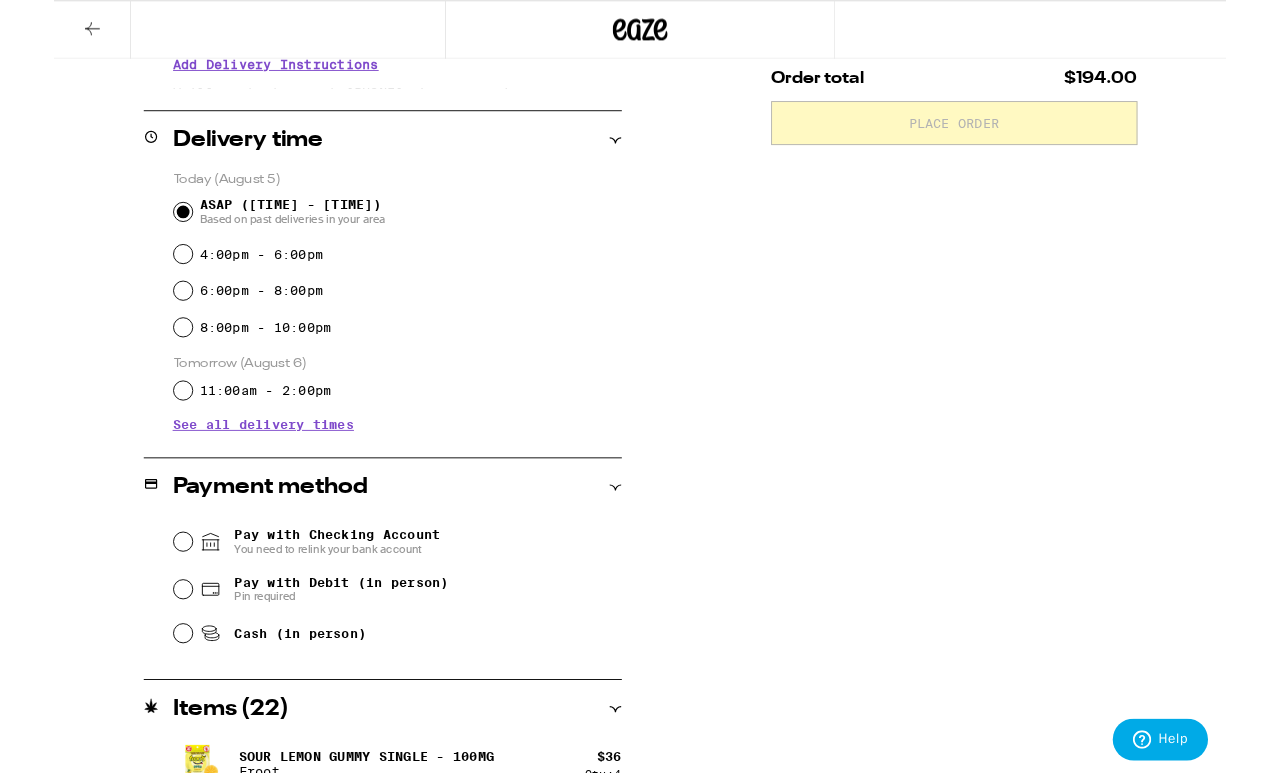 click on "Cash (in person)" at bounding box center (141, 691) 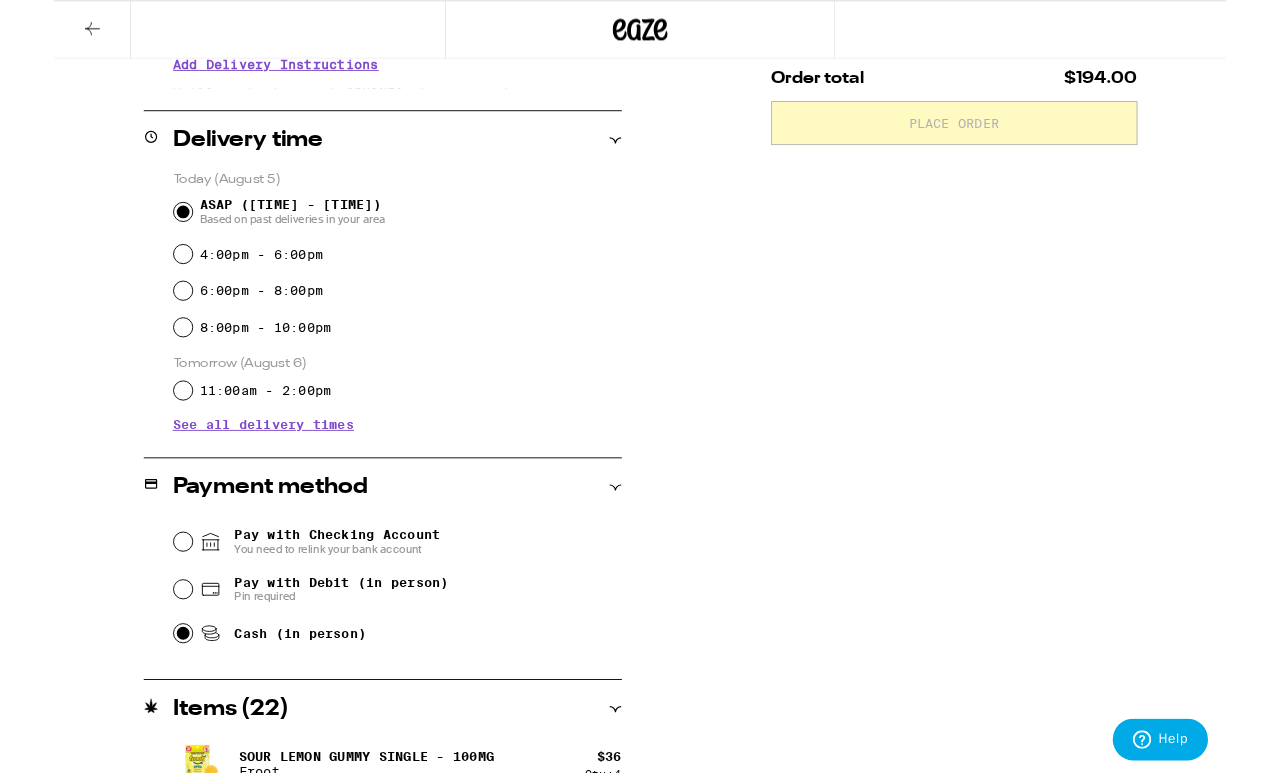 radio on "true" 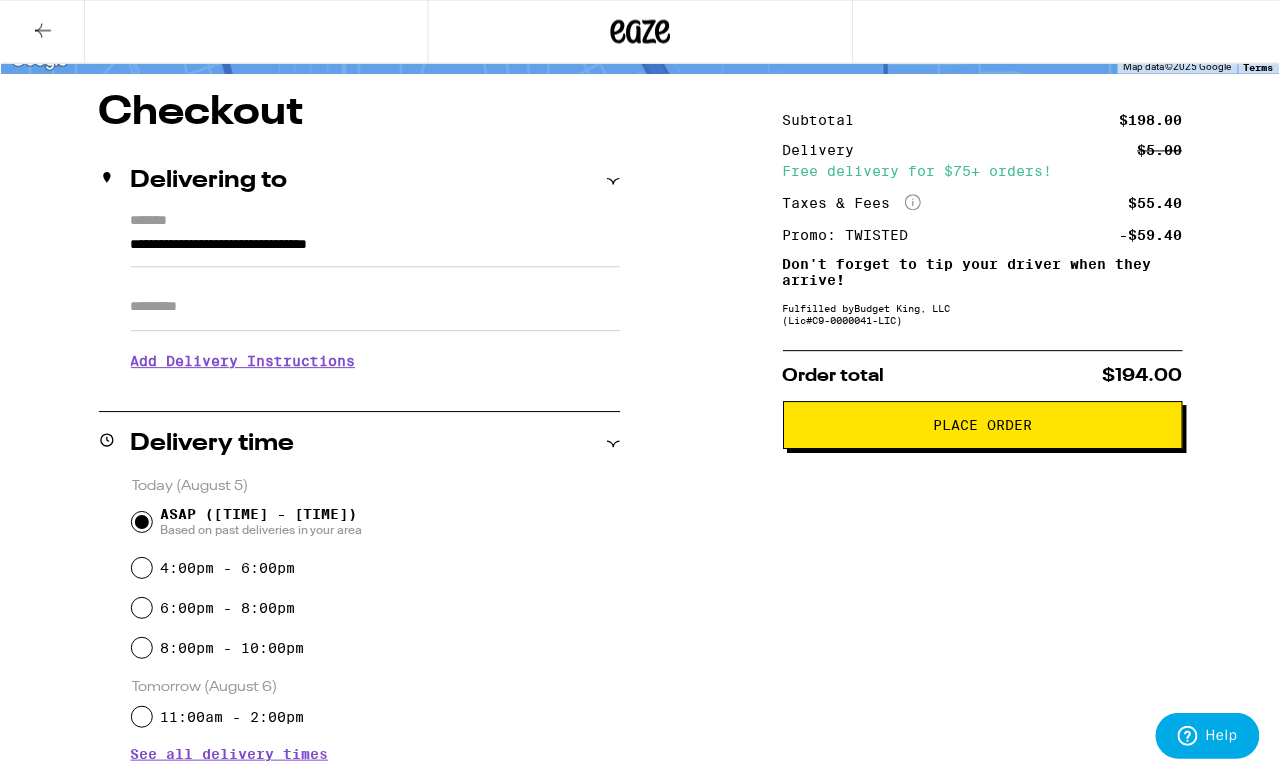 scroll, scrollTop: 109, scrollLeft: 0, axis: vertical 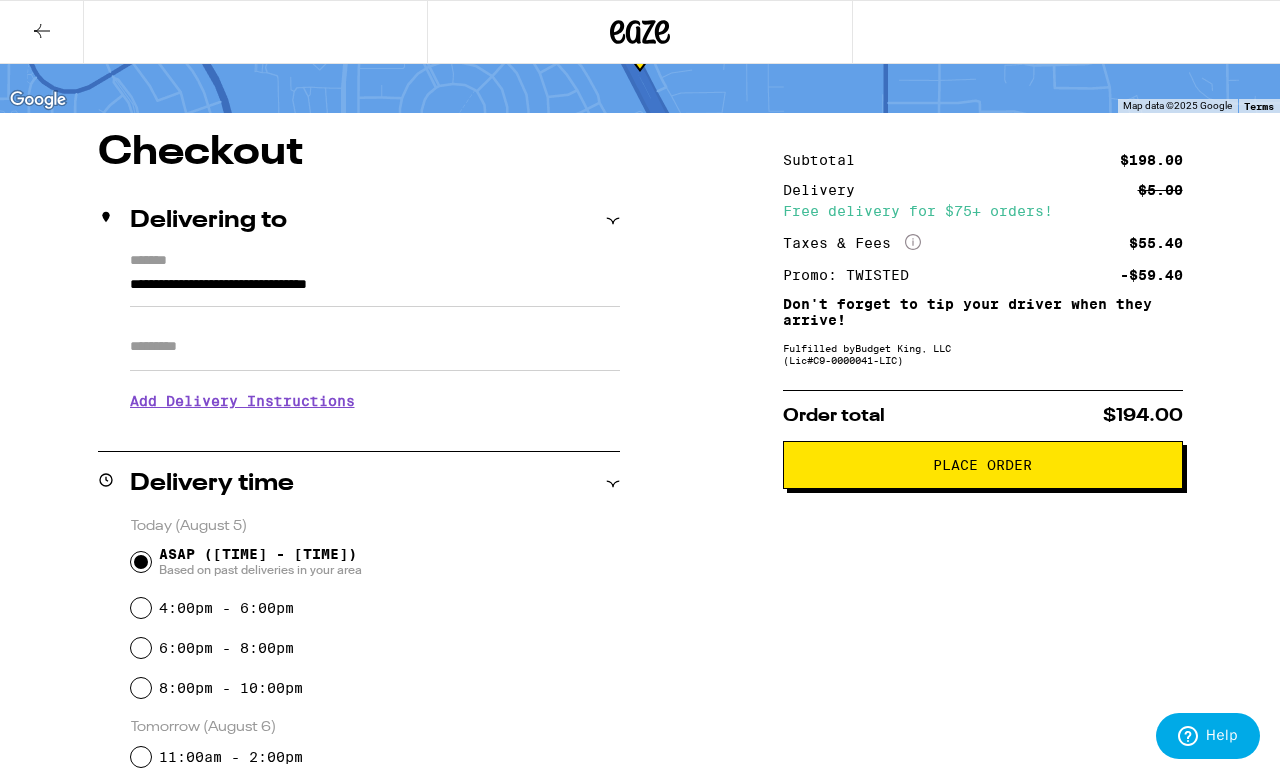 click on "Place Order" at bounding box center [983, 465] 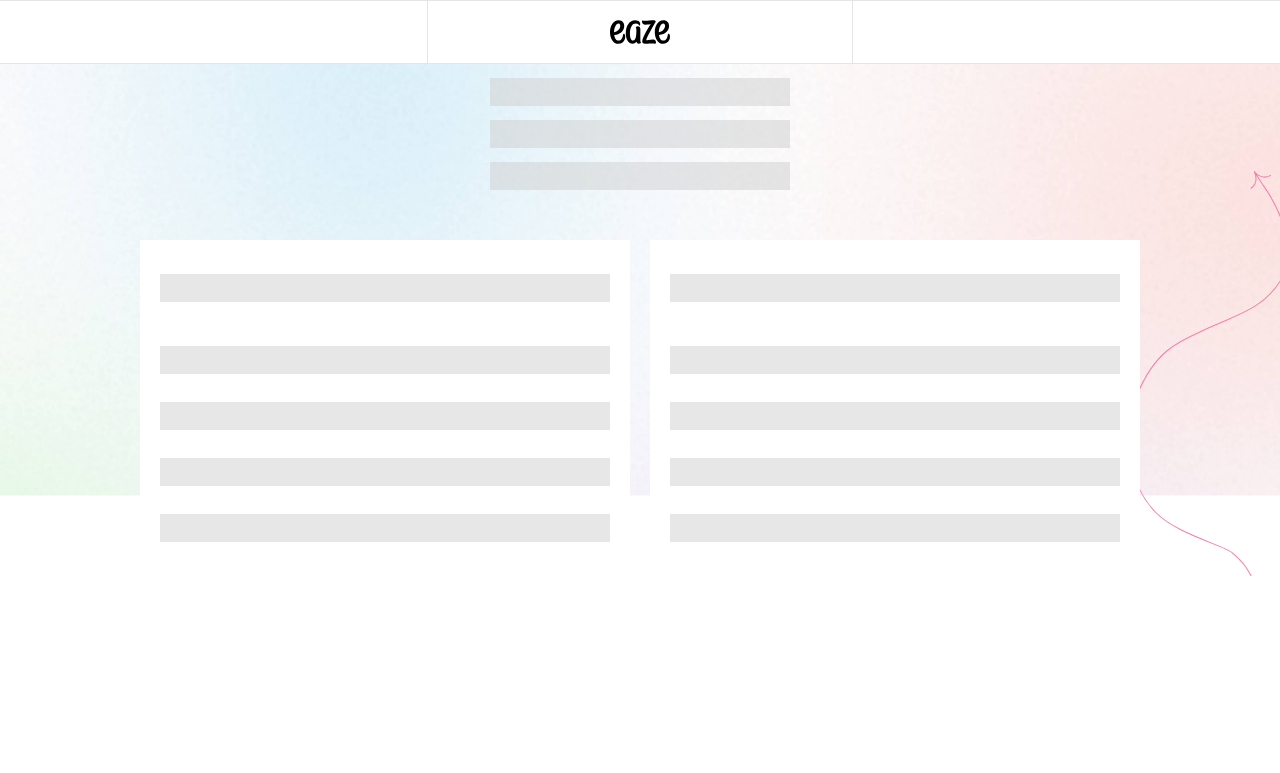 scroll, scrollTop: 0, scrollLeft: 0, axis: both 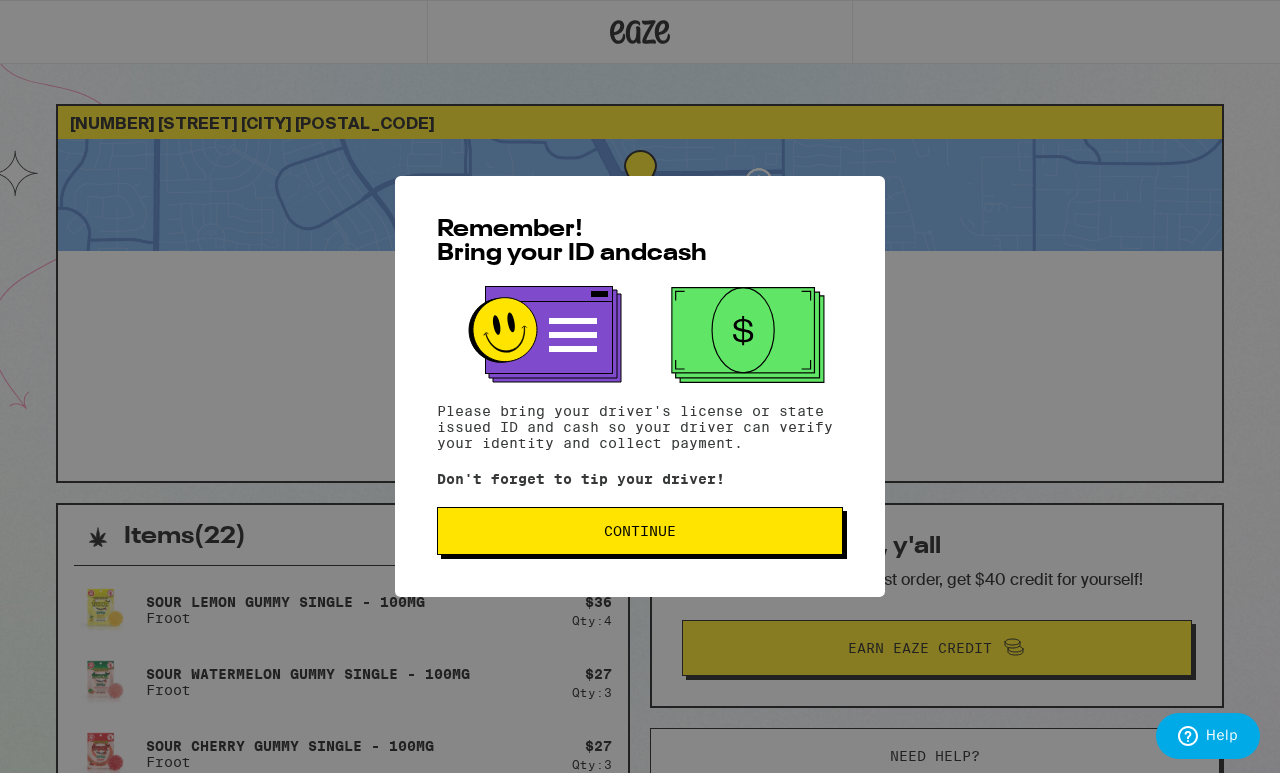 click on "Continue" at bounding box center [640, 531] 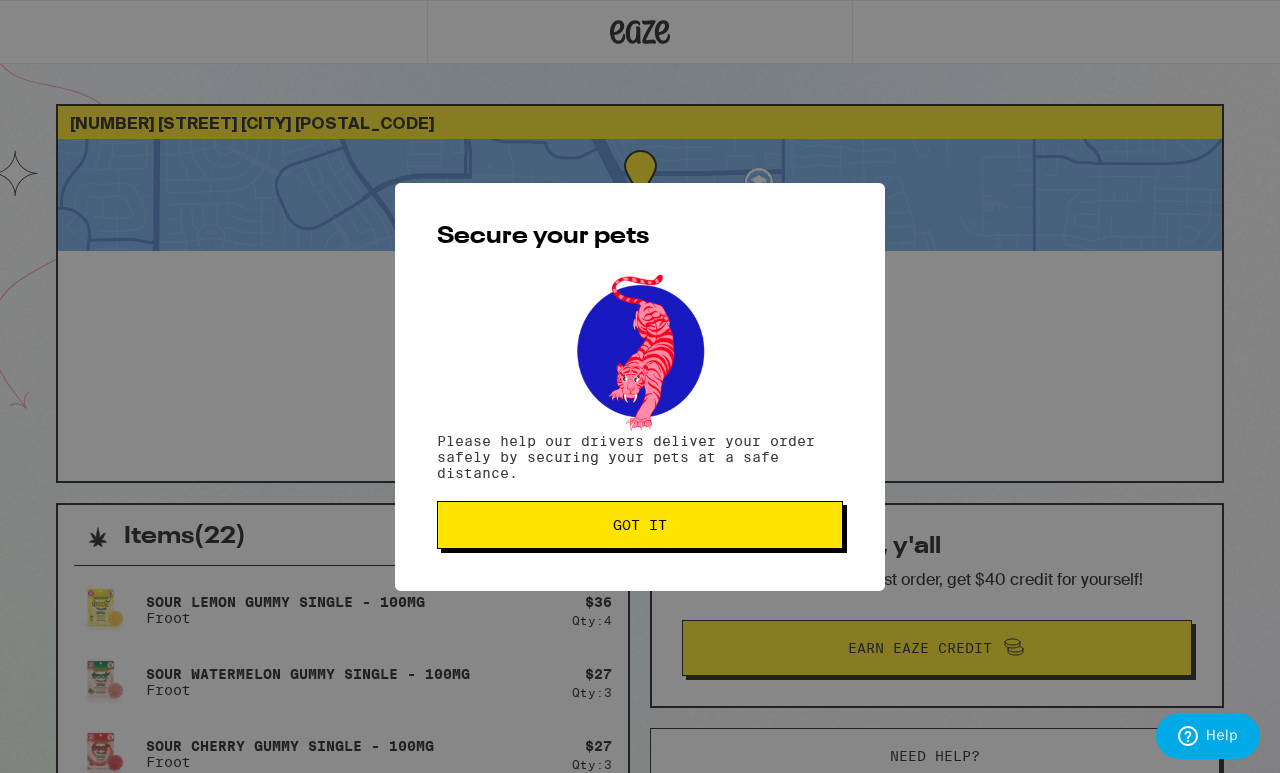 click on "Got it" at bounding box center [640, 525] 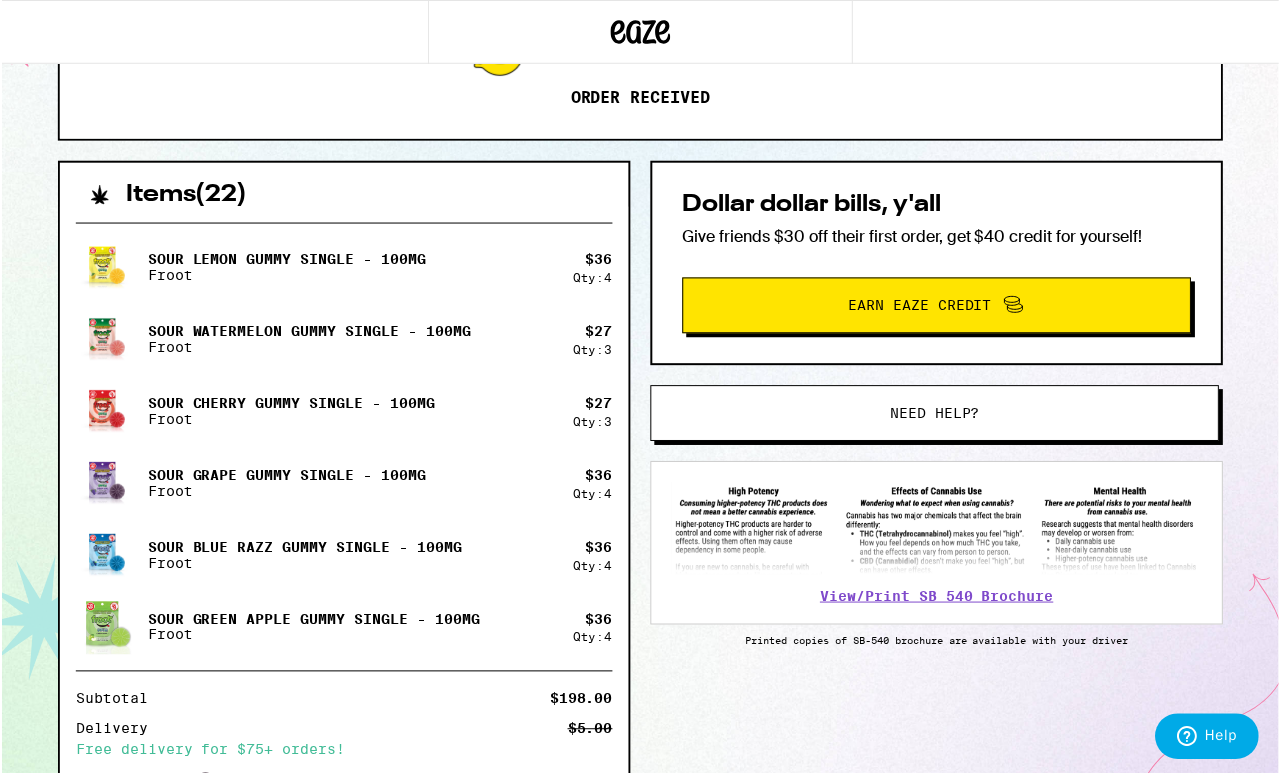 scroll, scrollTop: 343, scrollLeft: 0, axis: vertical 